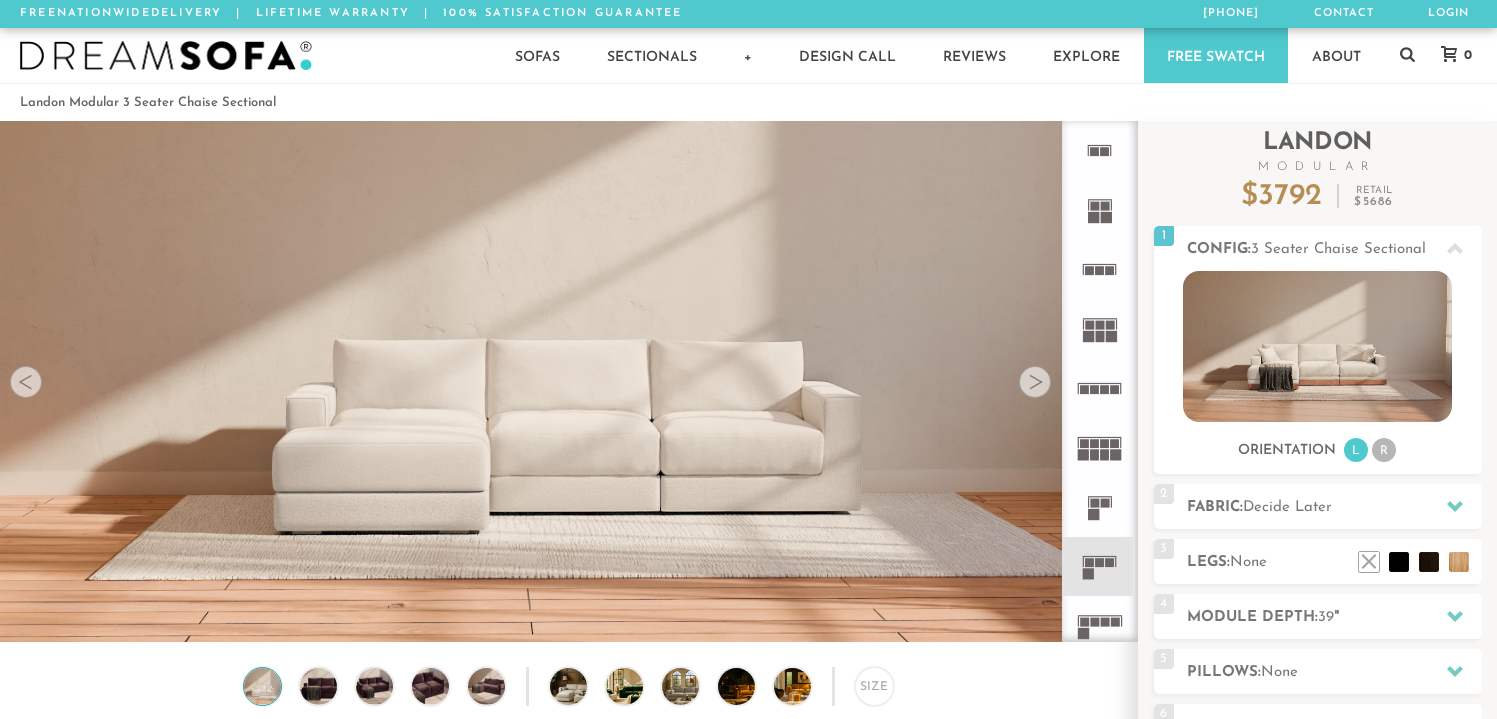 scroll, scrollTop: 0, scrollLeft: 0, axis: both 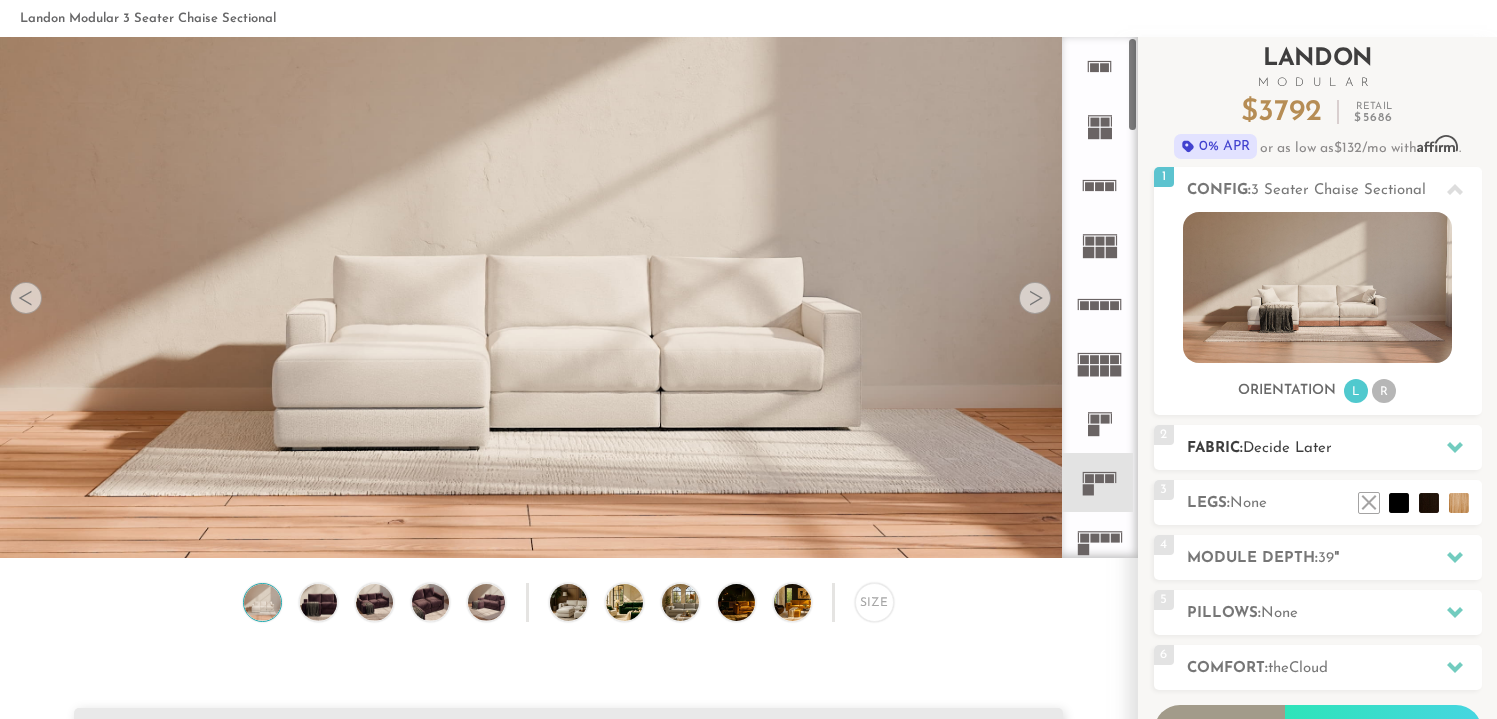 click on "Fabric:  Decide Later" at bounding box center [1334, 448] 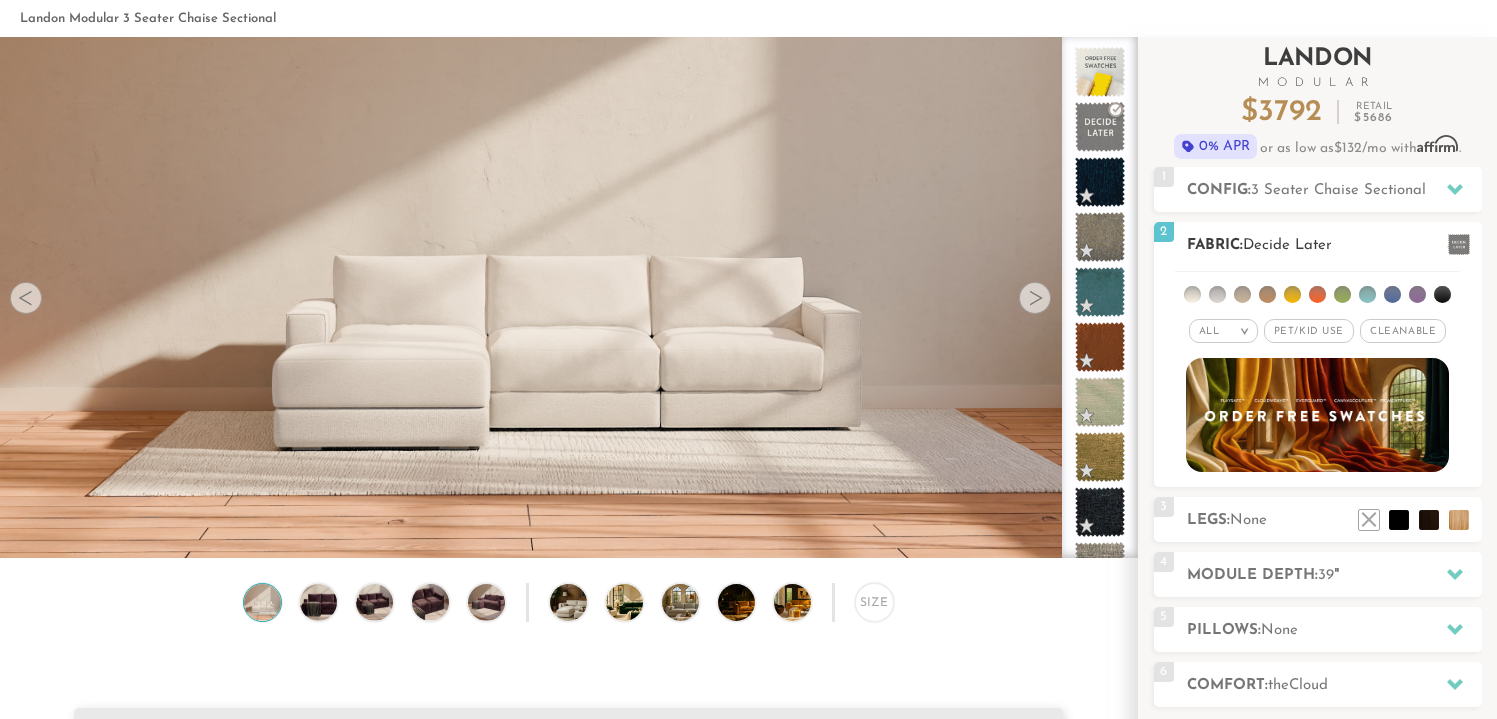 click on "Cleanable x" at bounding box center (1403, 331) 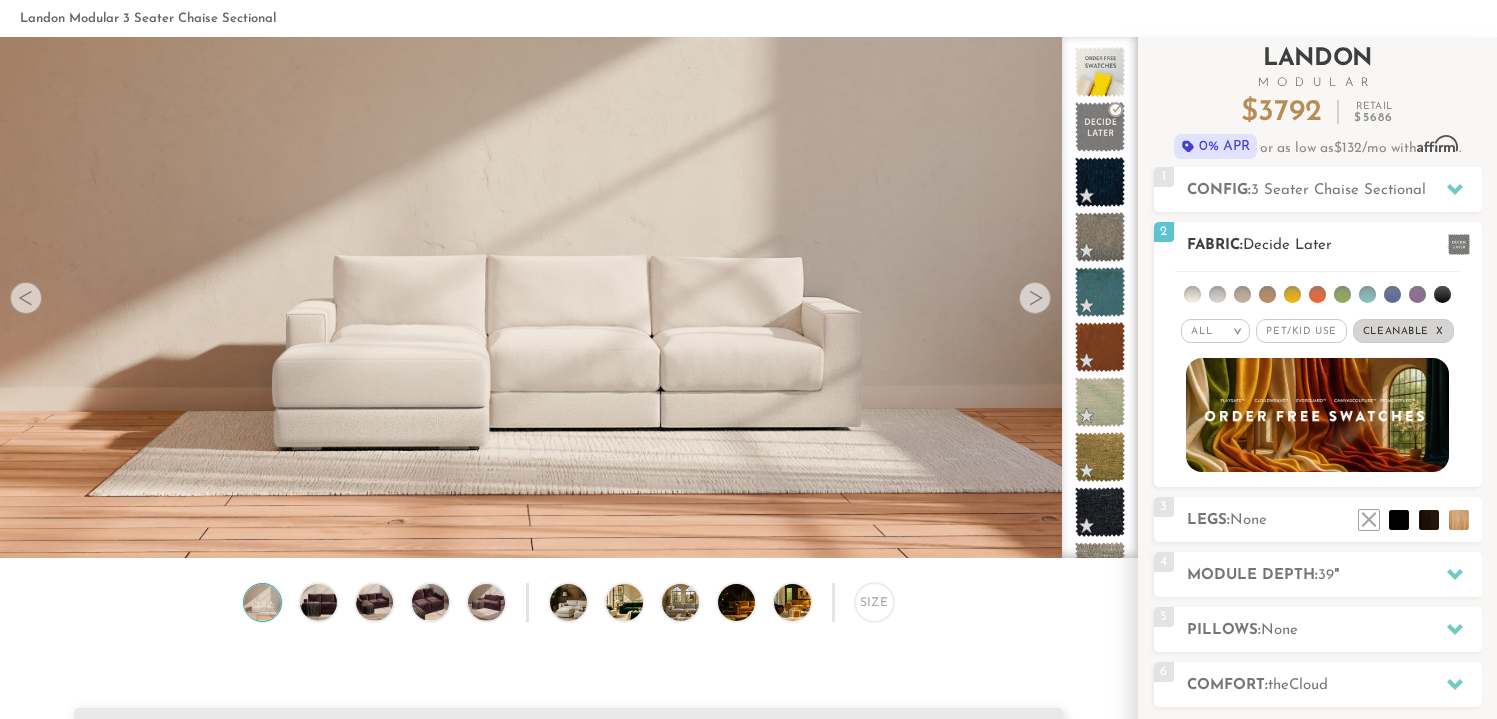 click on "Pet/Kid Use x" at bounding box center (1301, 331) 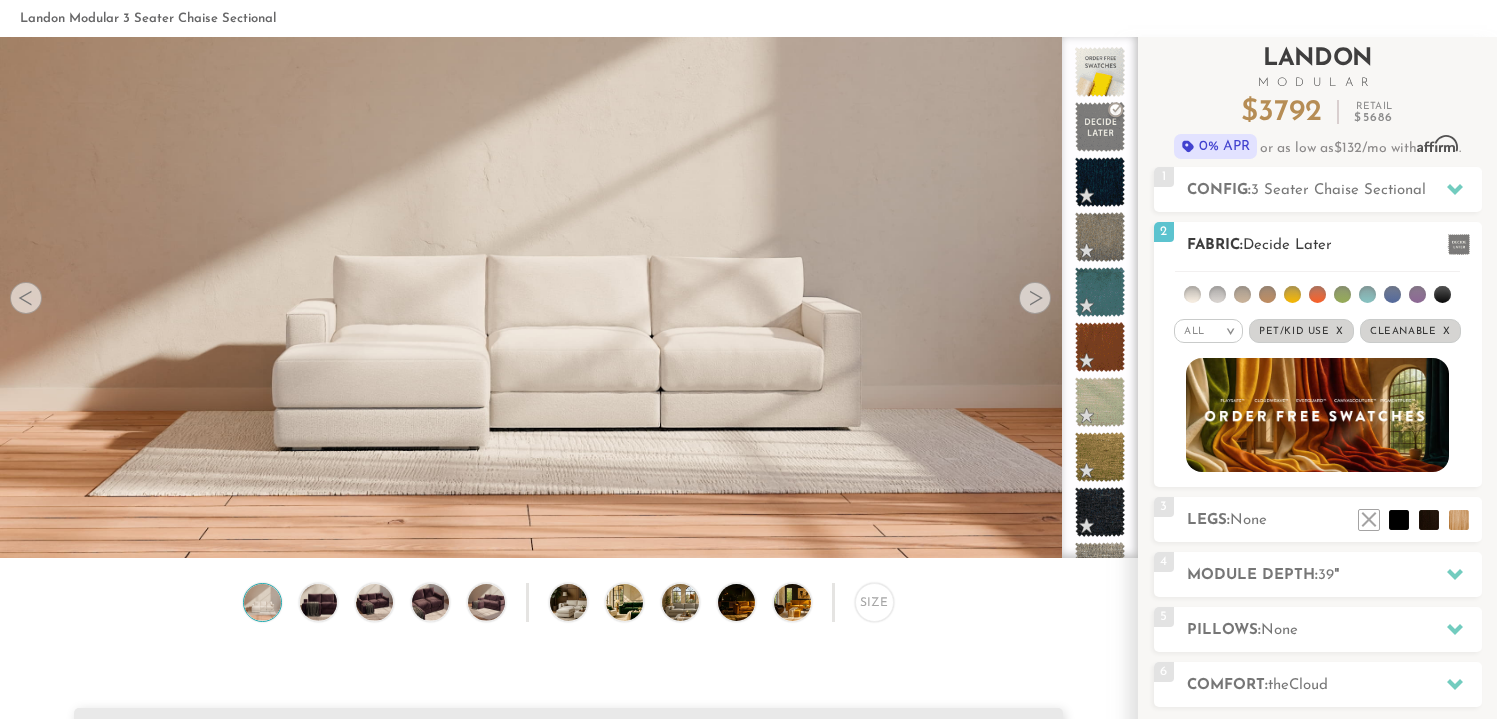 click on ">" at bounding box center [1230, 331] 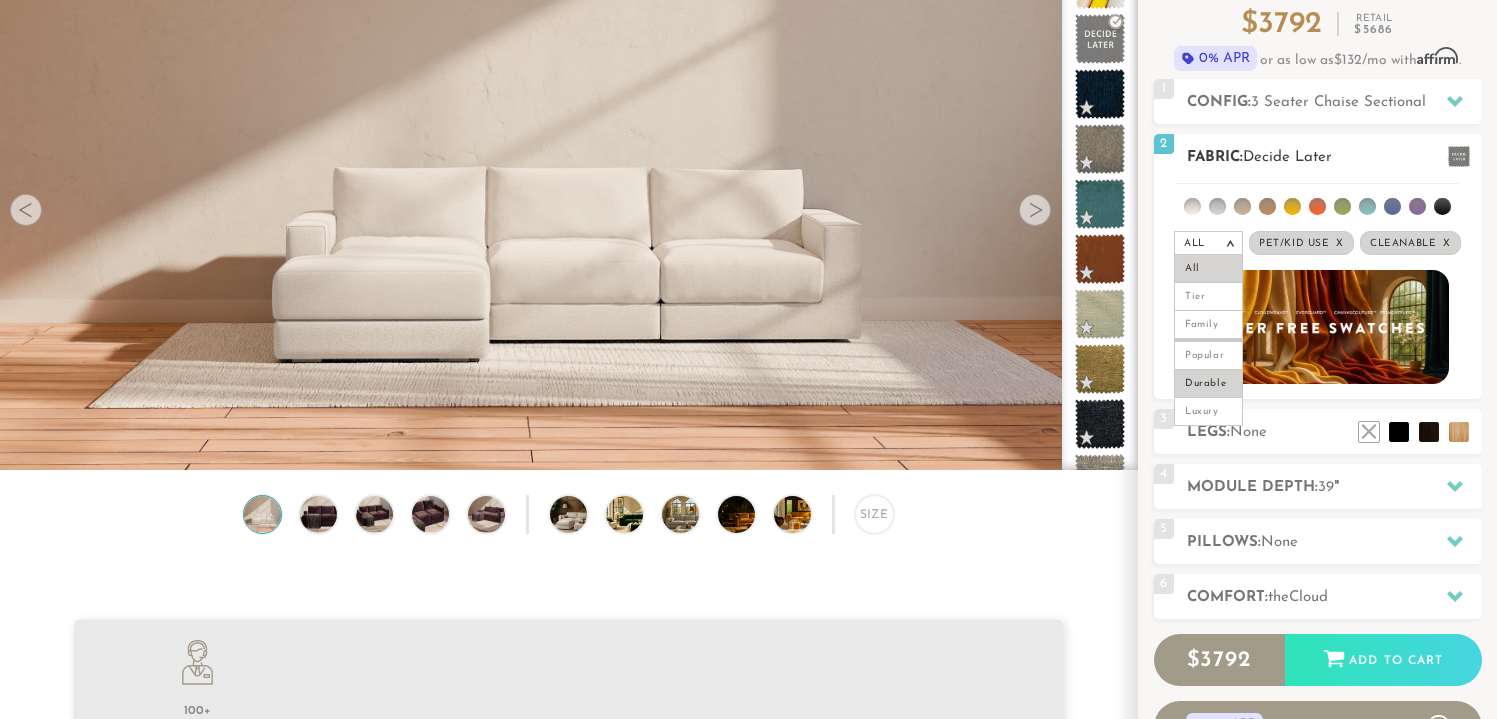 scroll, scrollTop: 182, scrollLeft: 0, axis: vertical 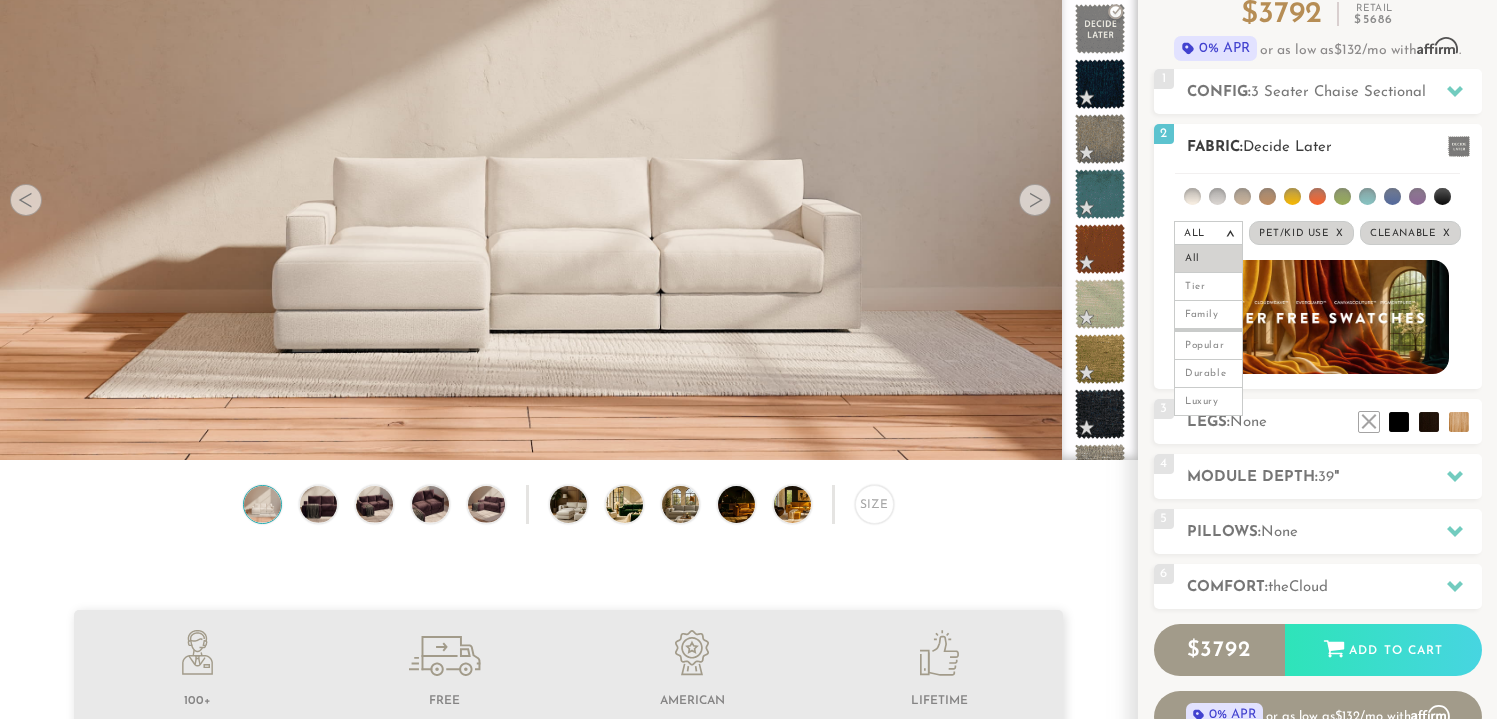 click on "All >" at bounding box center [1208, 233] 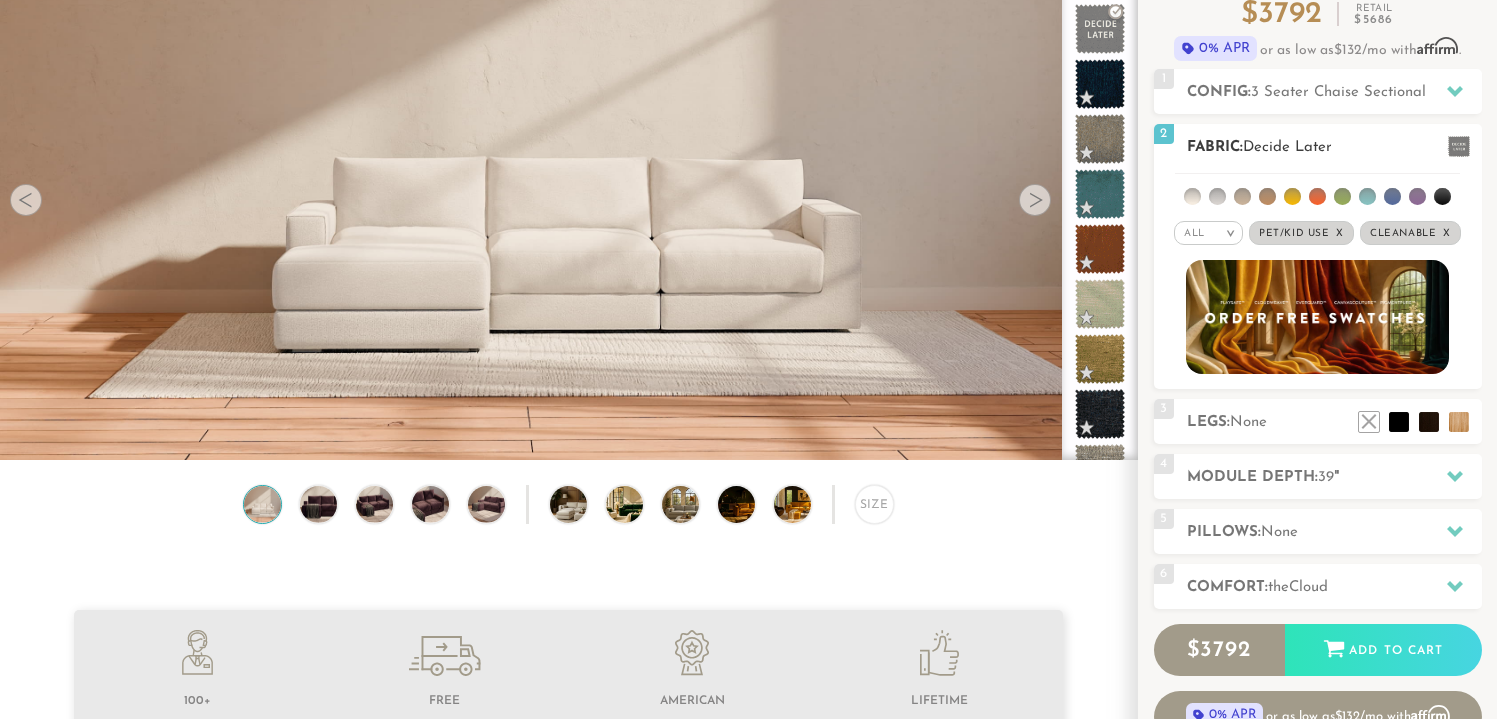click at bounding box center [1217, 196] 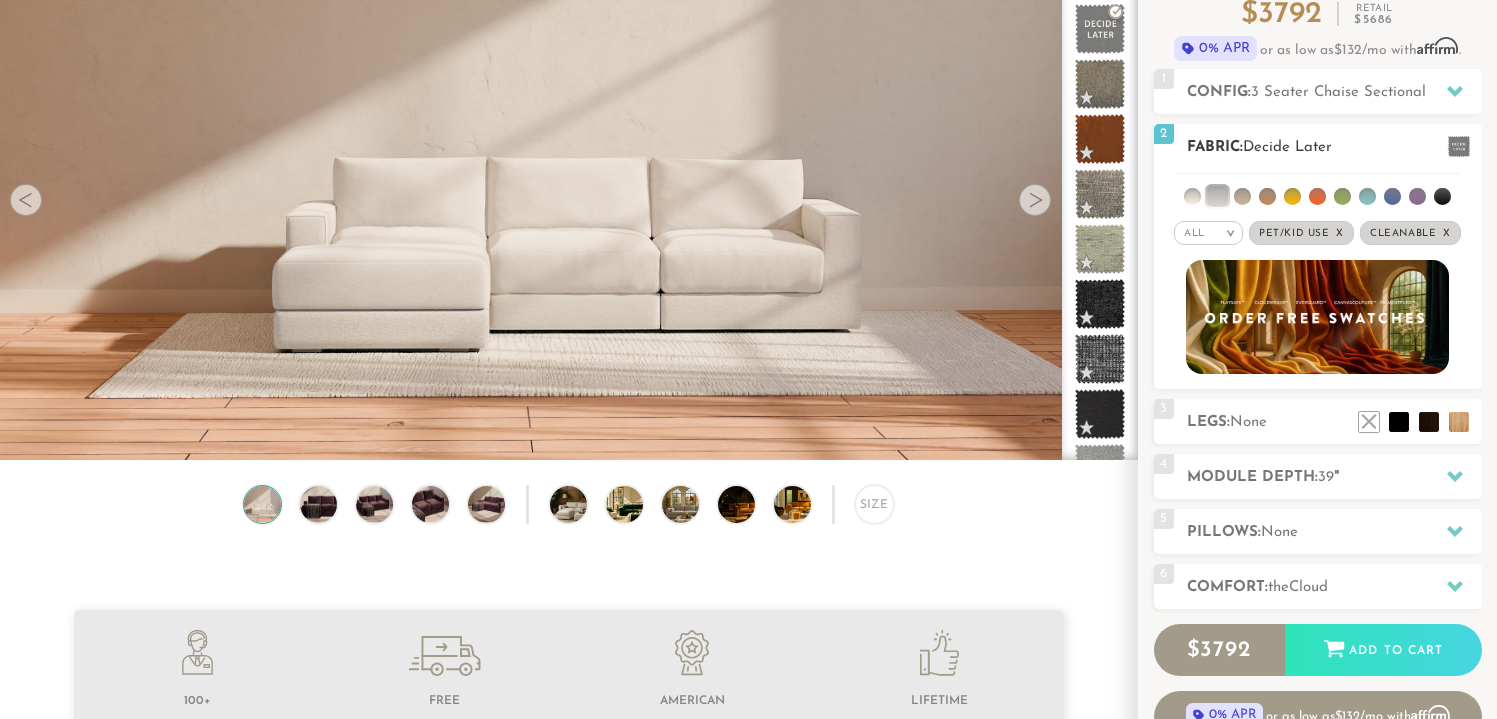 click at bounding box center (1192, 196) 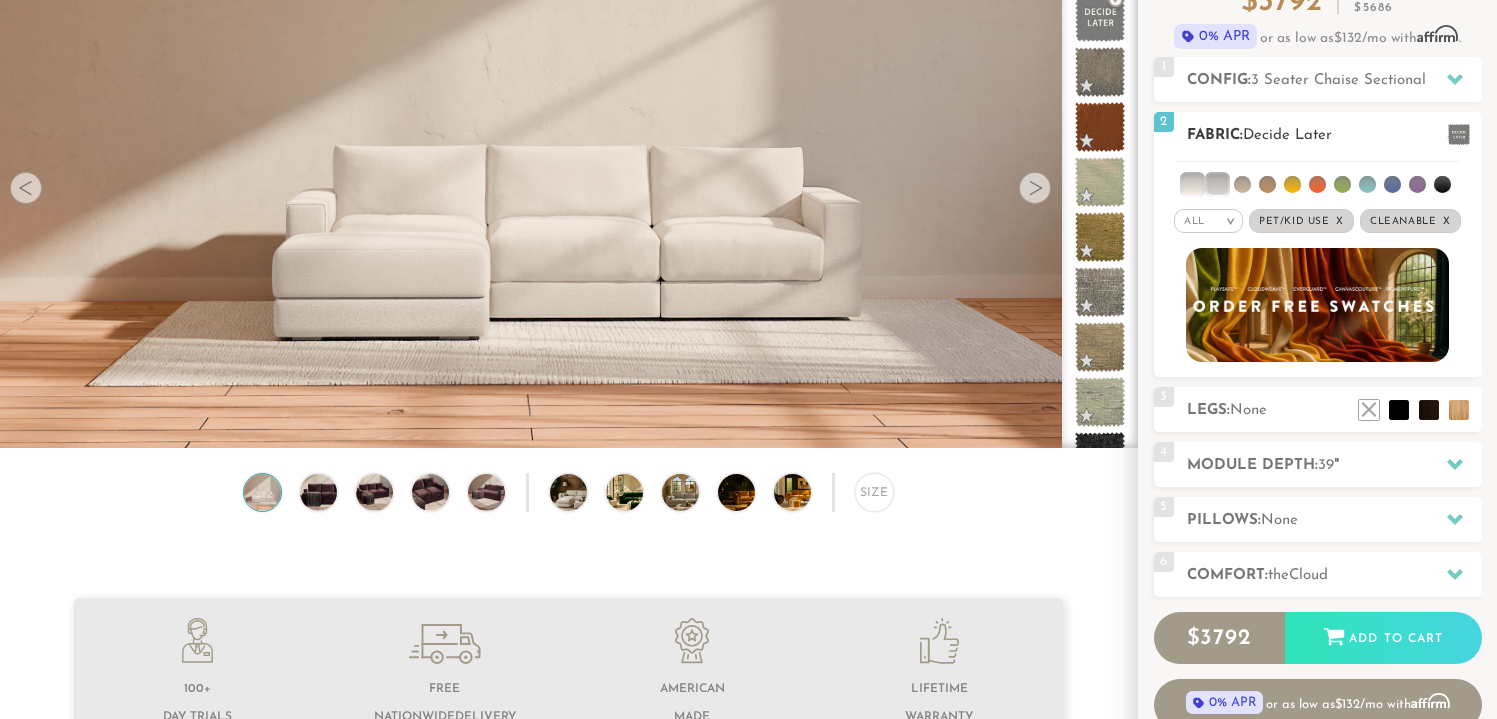 scroll, scrollTop: 196, scrollLeft: 0, axis: vertical 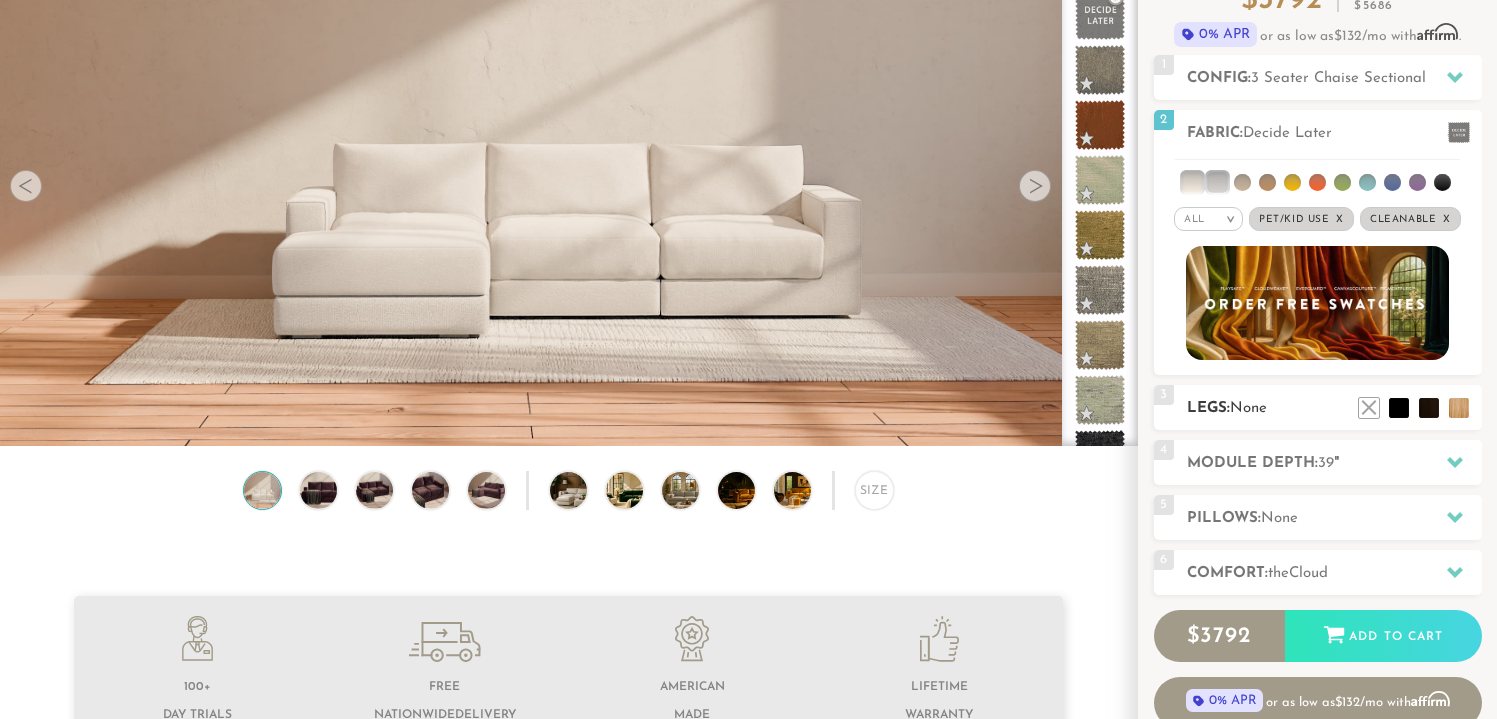 click on "Legs:  None" at bounding box center [1334, 408] 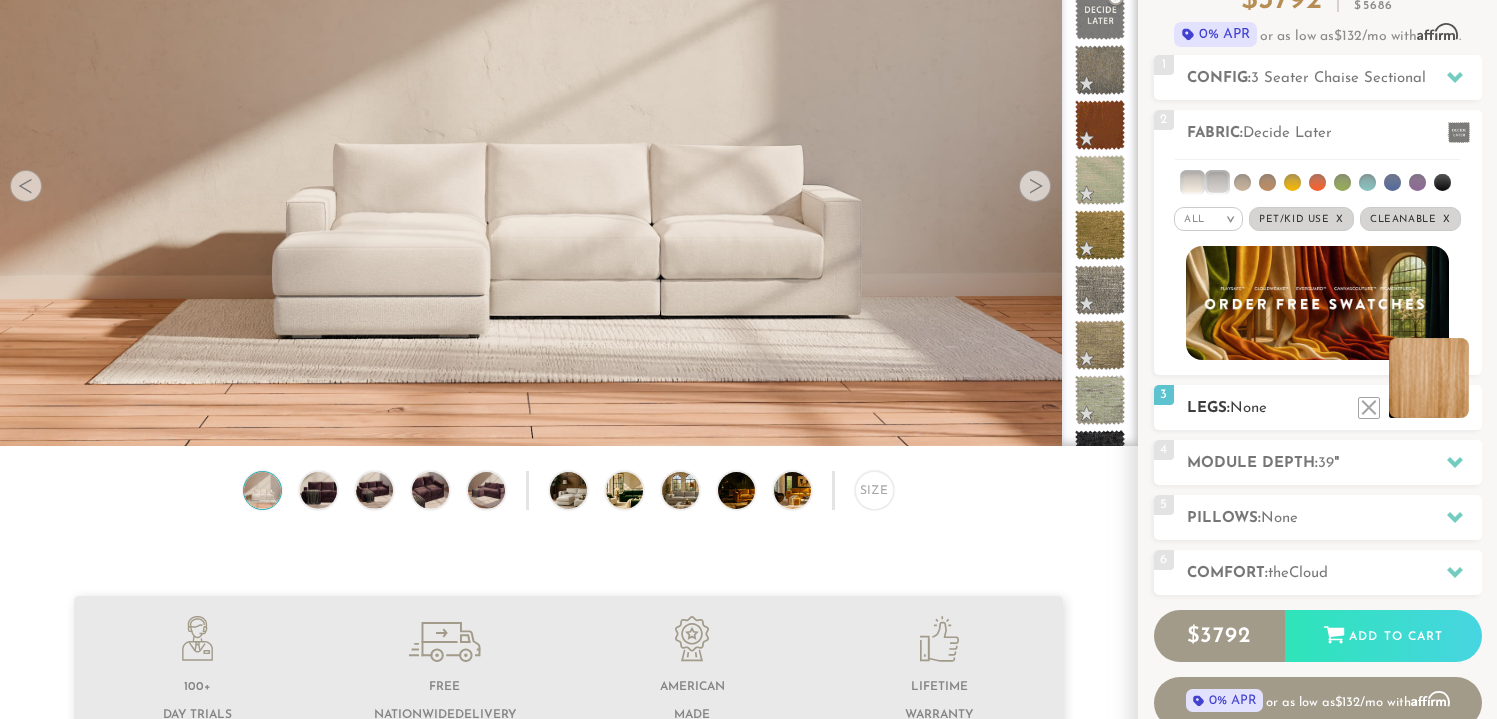 click at bounding box center [1429, 378] 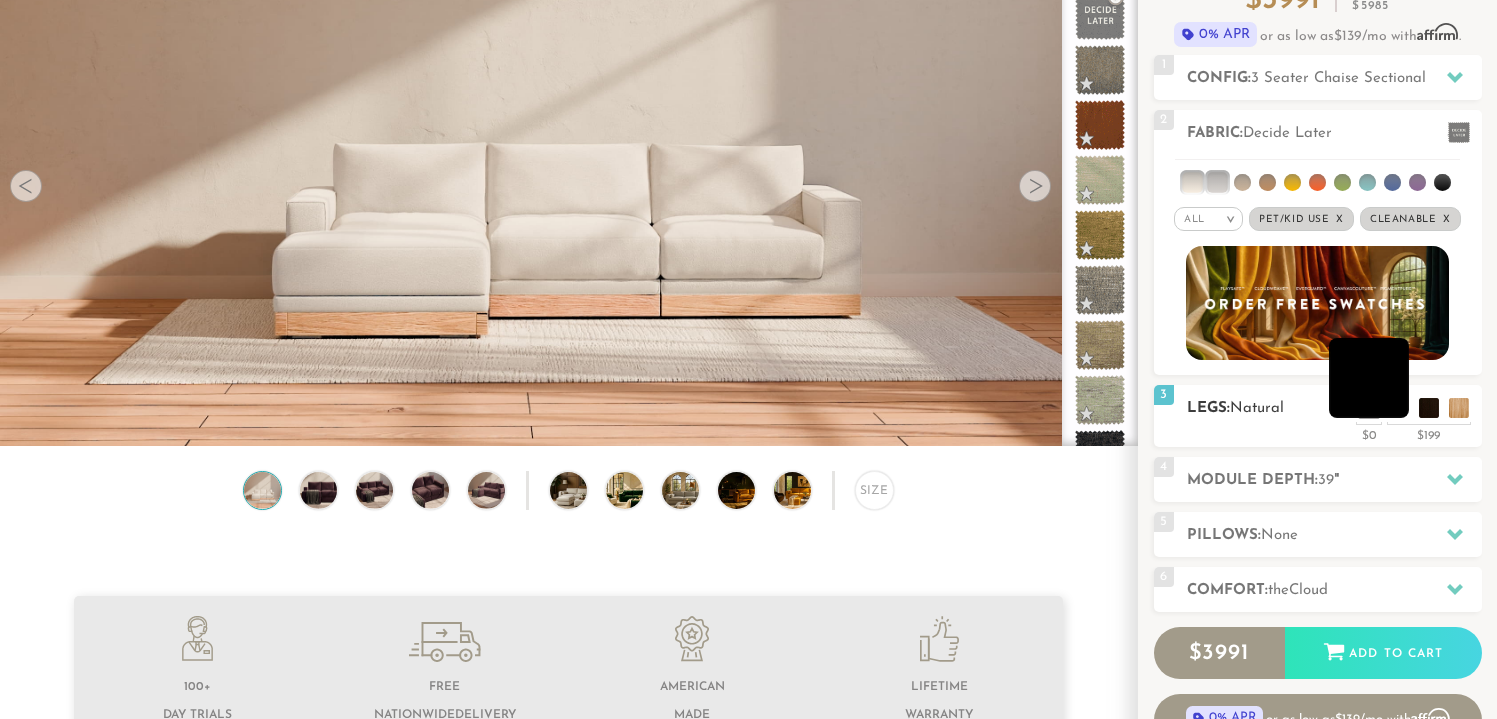 click at bounding box center [1369, 378] 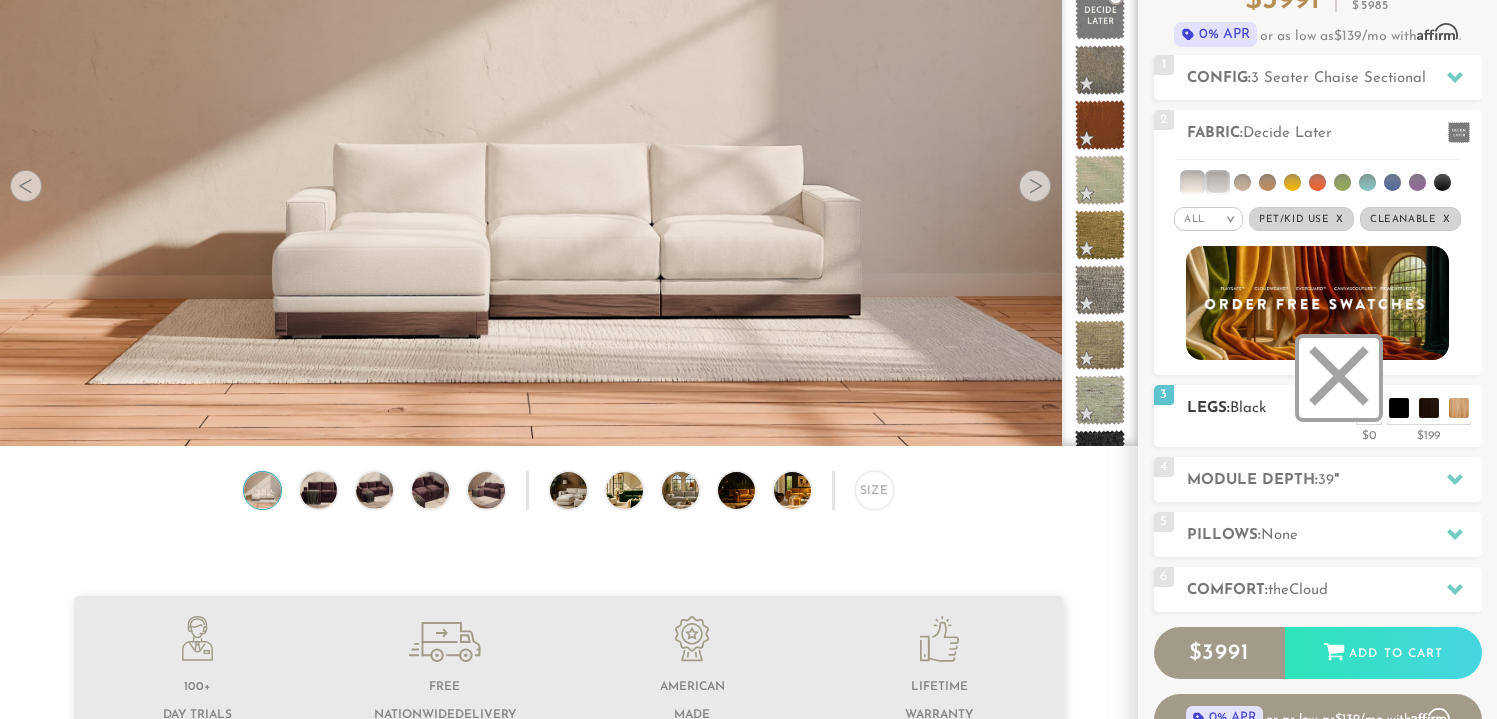 click at bounding box center (1339, 378) 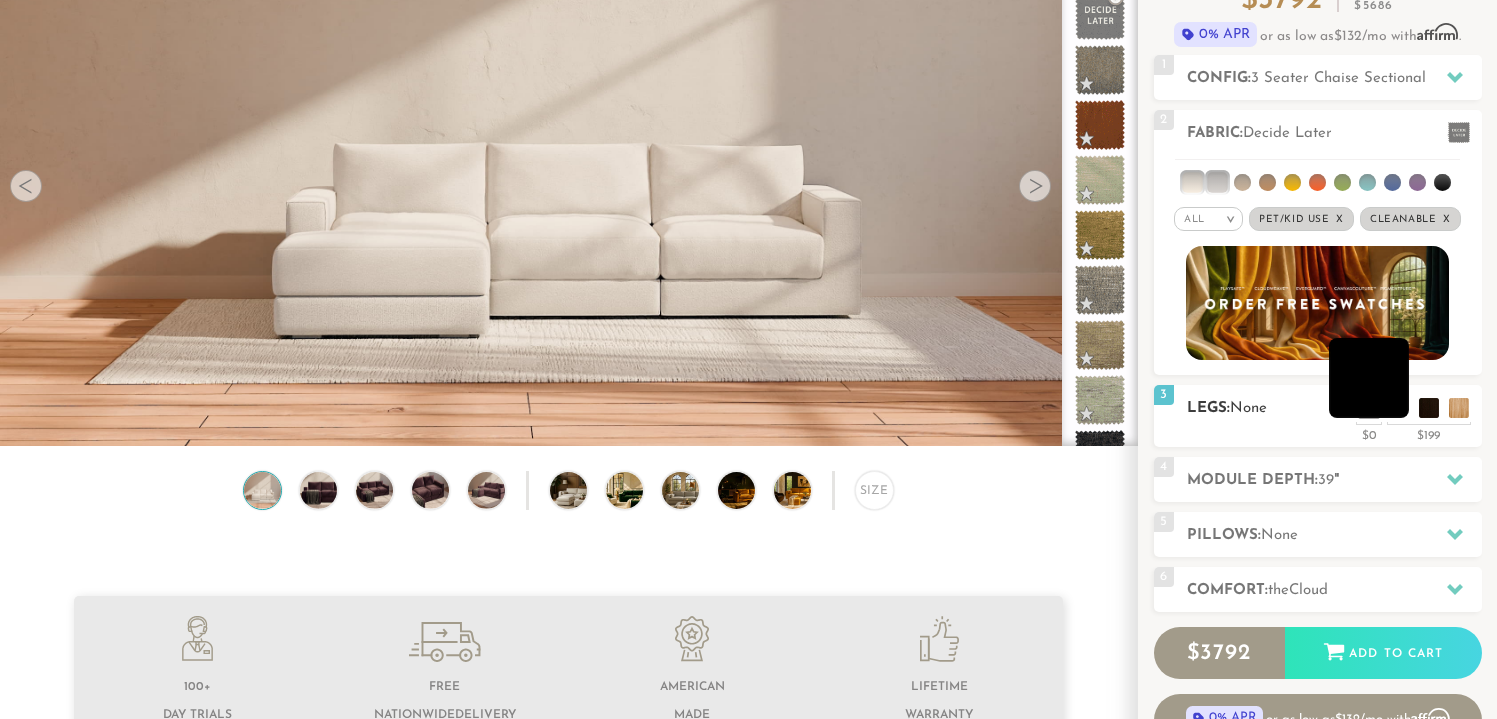 click at bounding box center [1369, 378] 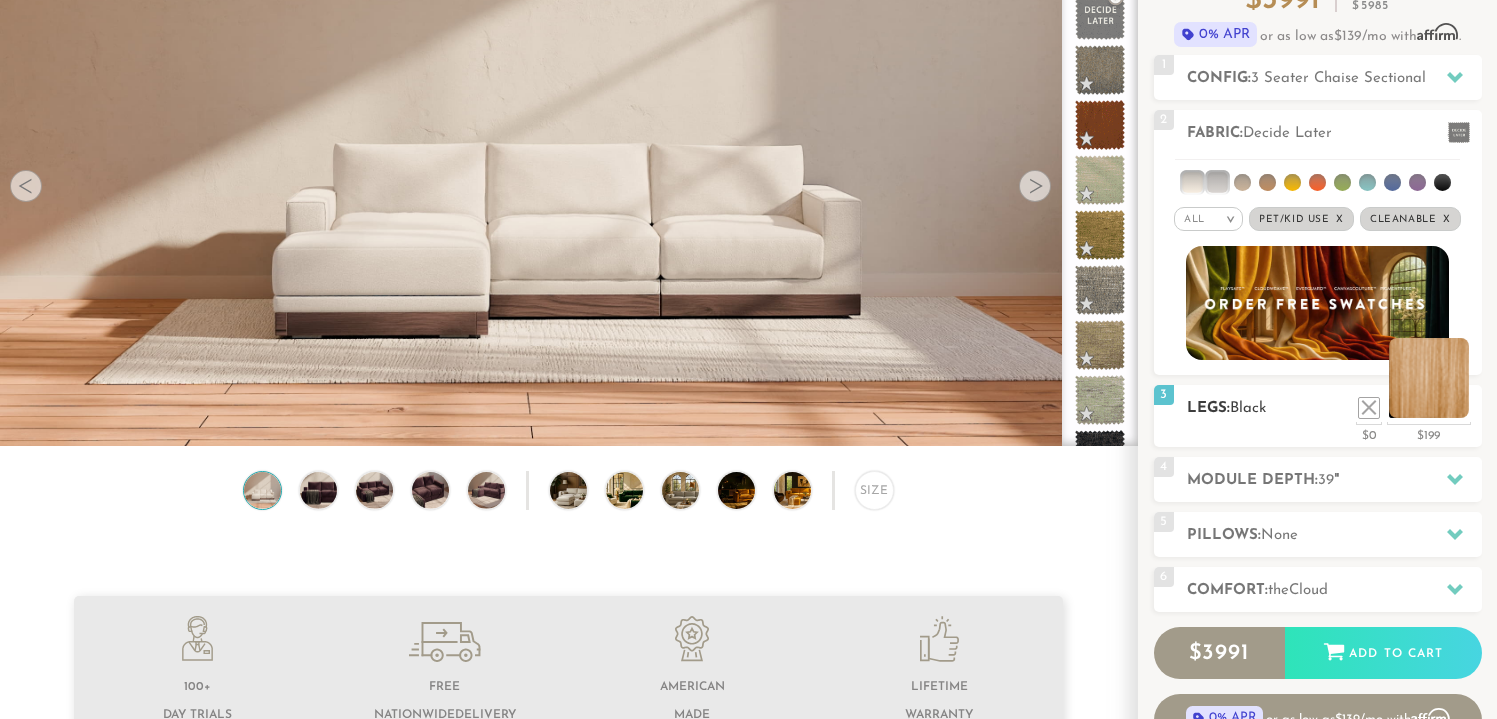 click at bounding box center (1429, 378) 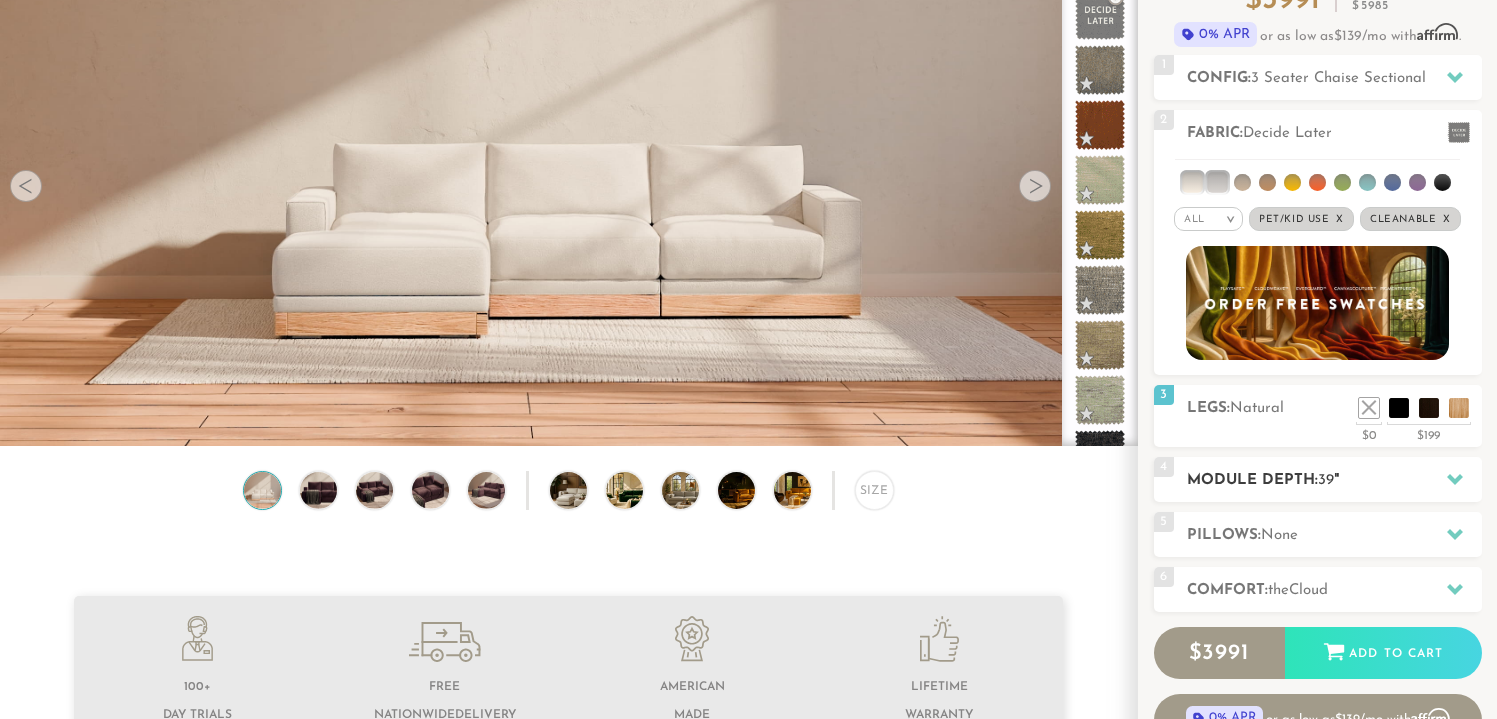 click on "Module Depth:  39 "" at bounding box center (1334, 480) 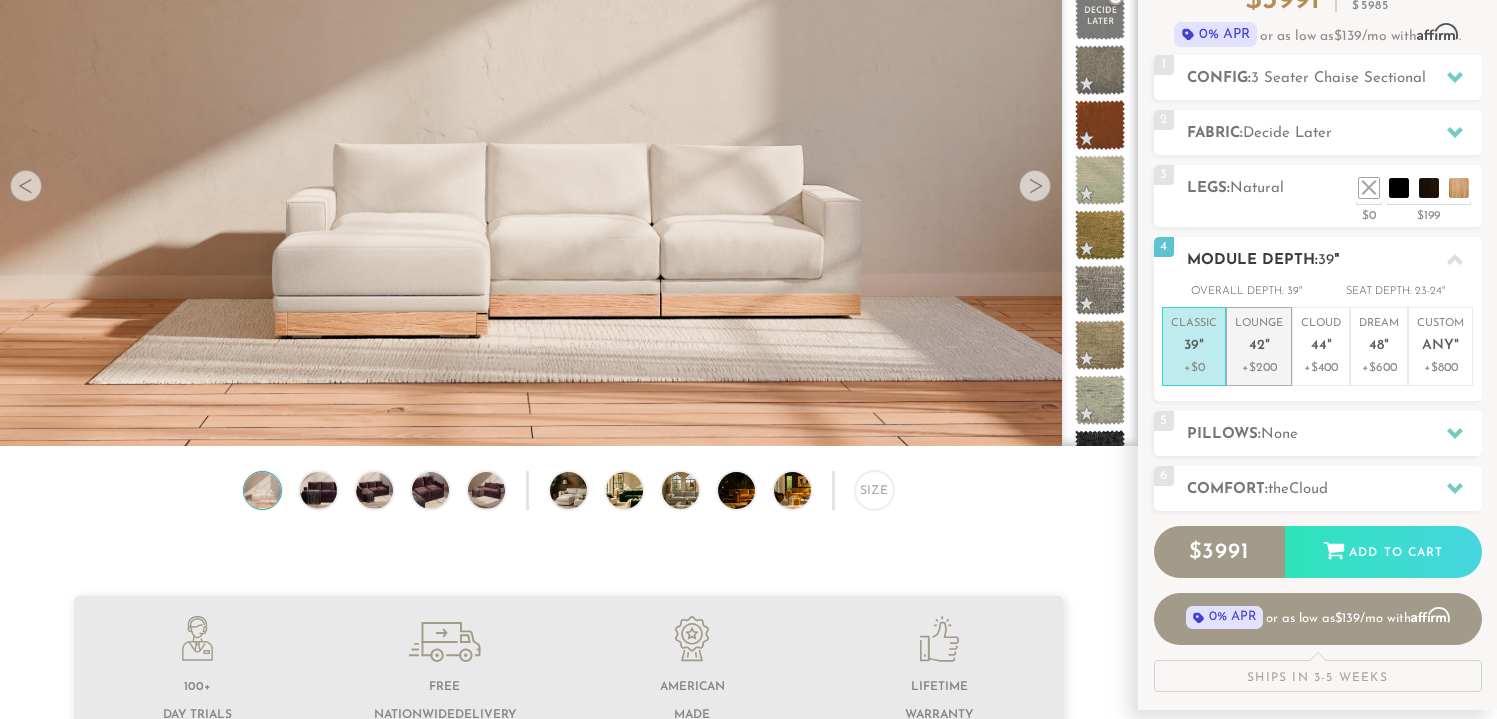 click on "42" at bounding box center (1257, 346) 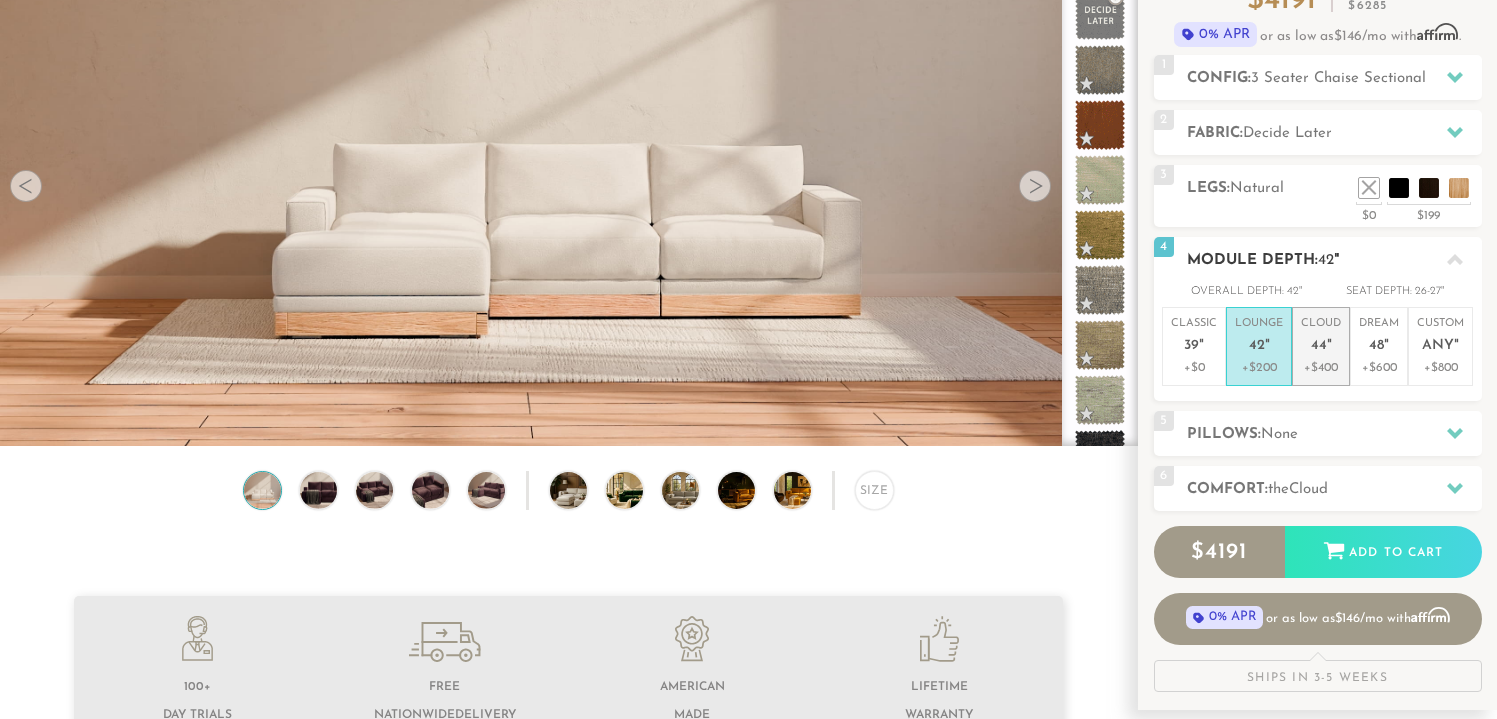 click on "+$400" at bounding box center (1321, 368) 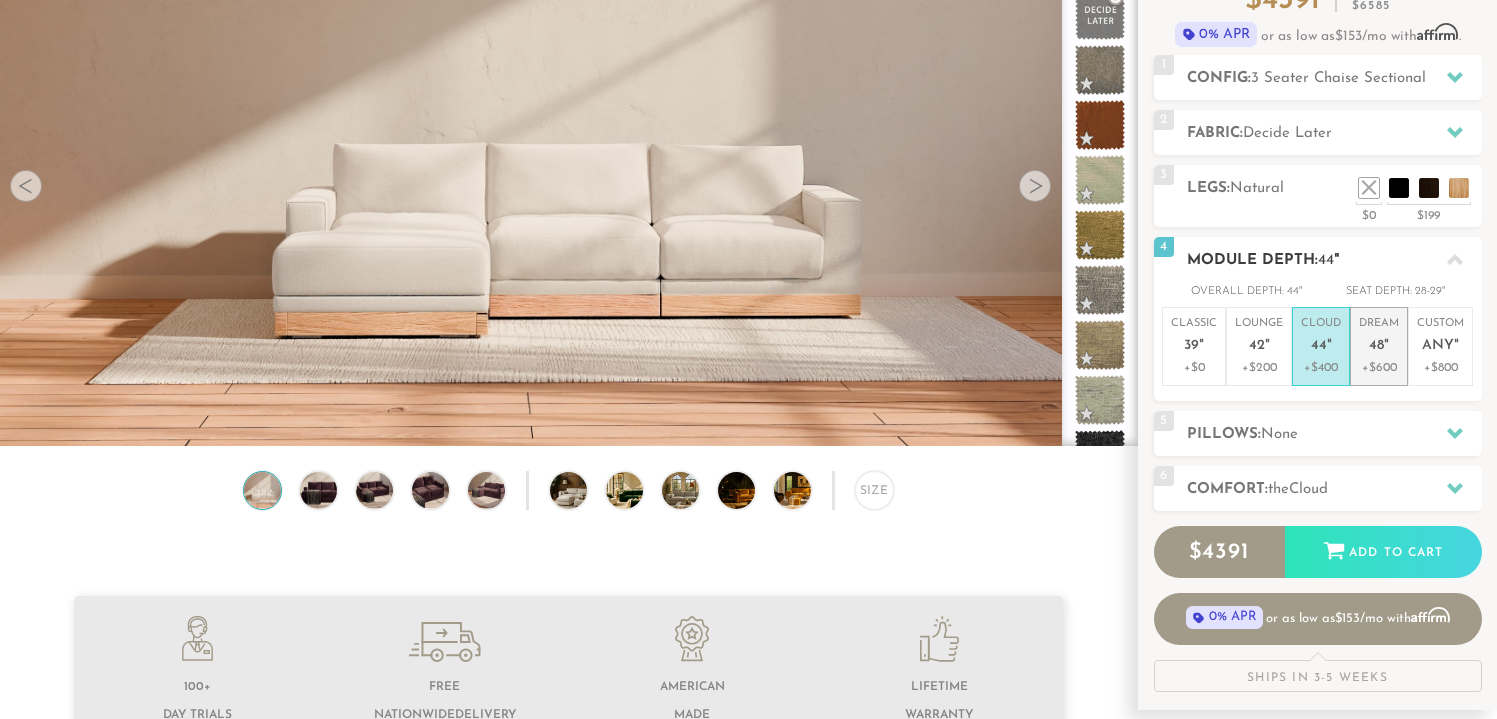 click on "+$600" at bounding box center [1379, 368] 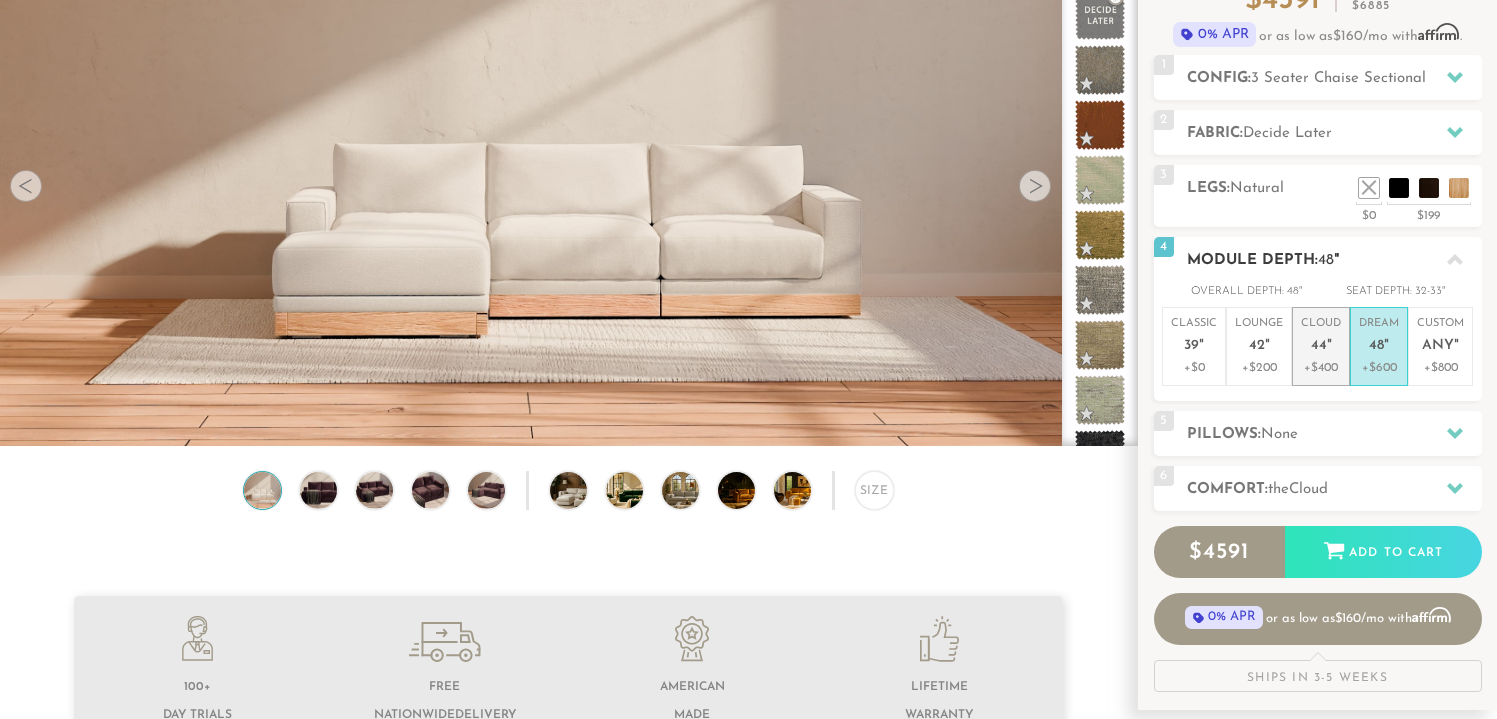 click on "Cloud 44 "" at bounding box center (1321, 337) 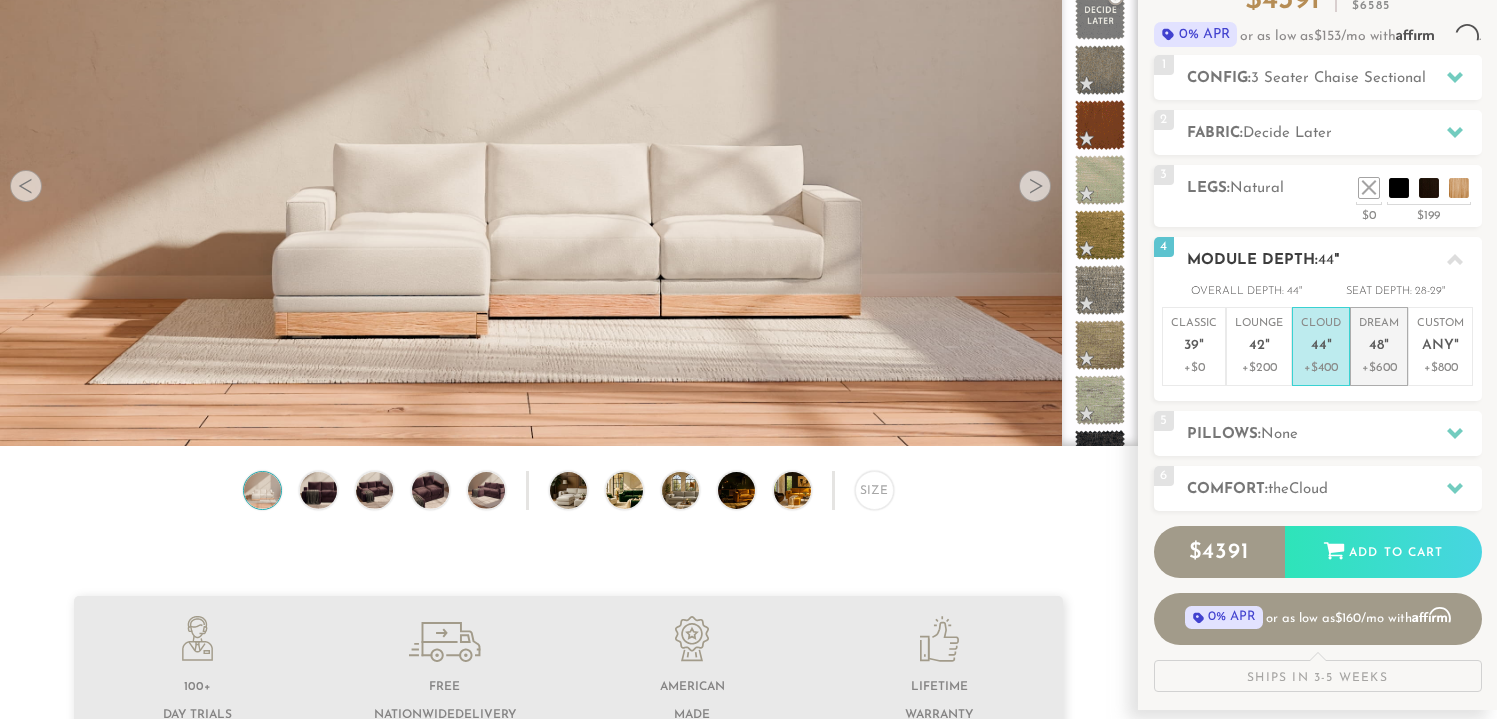 click on "Dream 48 "
+$600" at bounding box center (1379, 346) 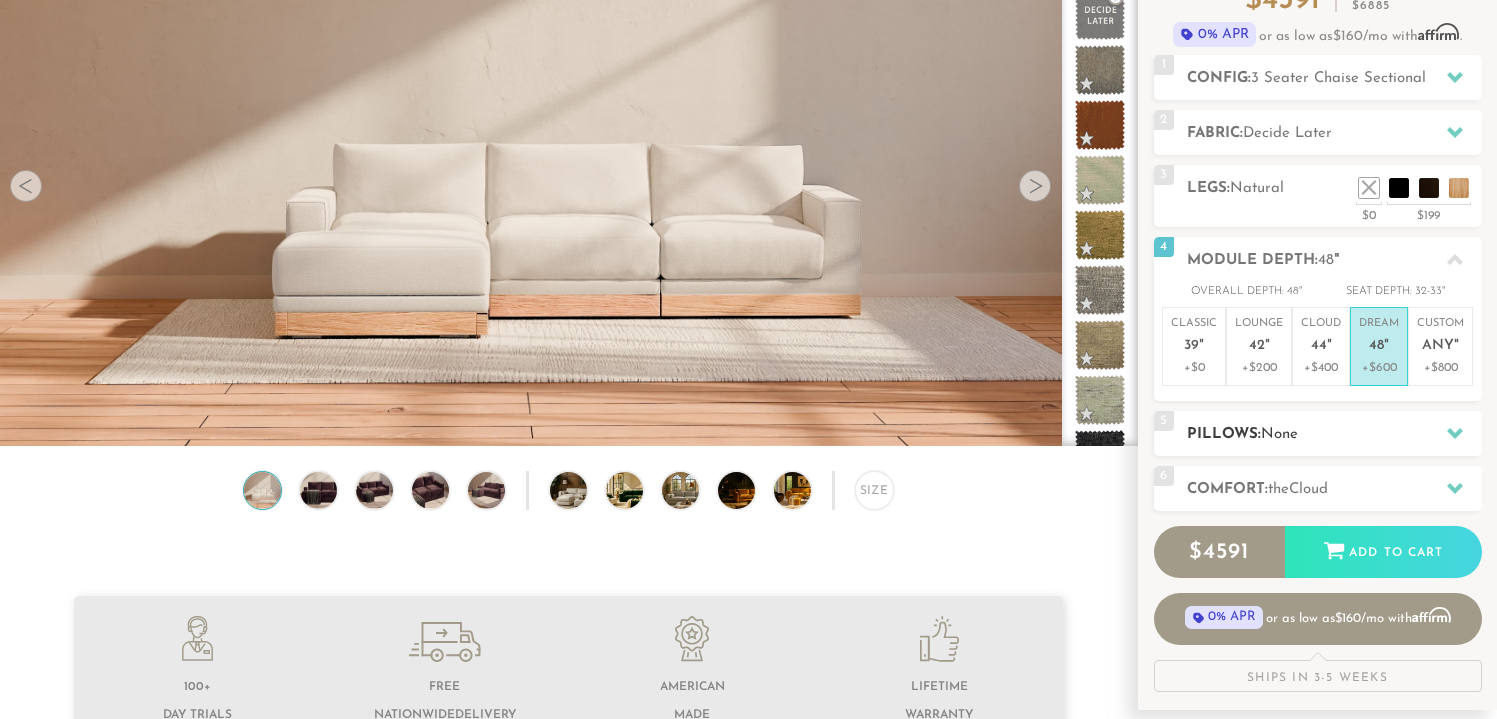 click on "Pillows:  None" at bounding box center (1334, 434) 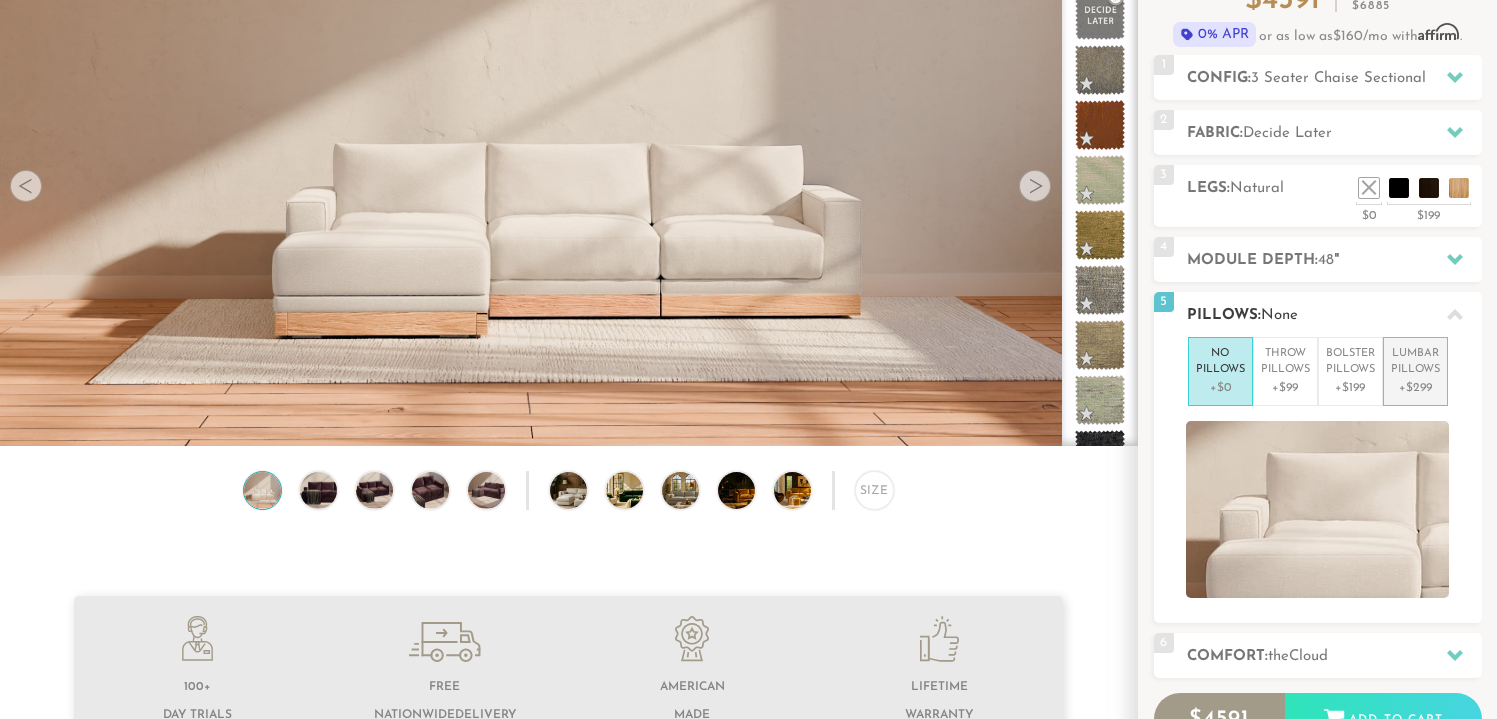 click on "+$299" at bounding box center (1415, 388) 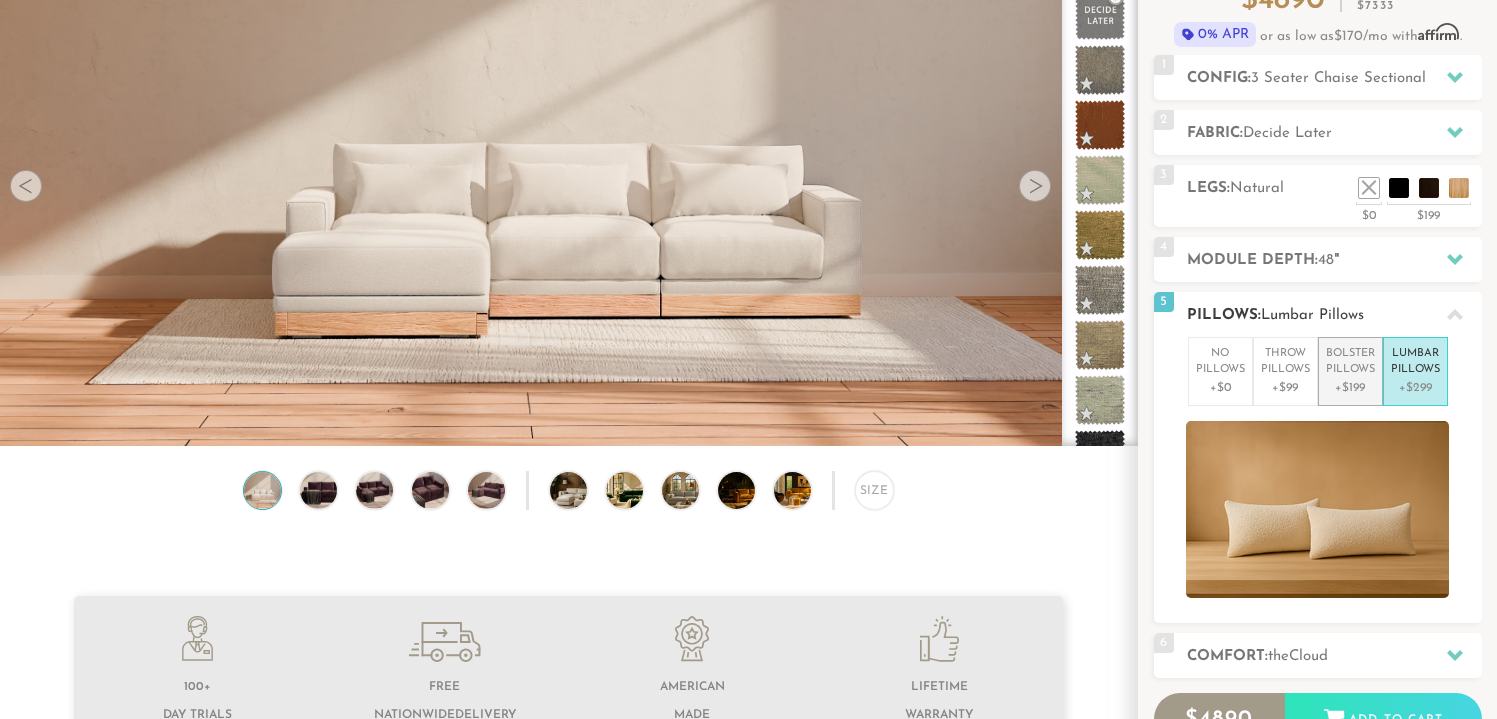 click on "Bolster Pillows" at bounding box center [1350, 362] 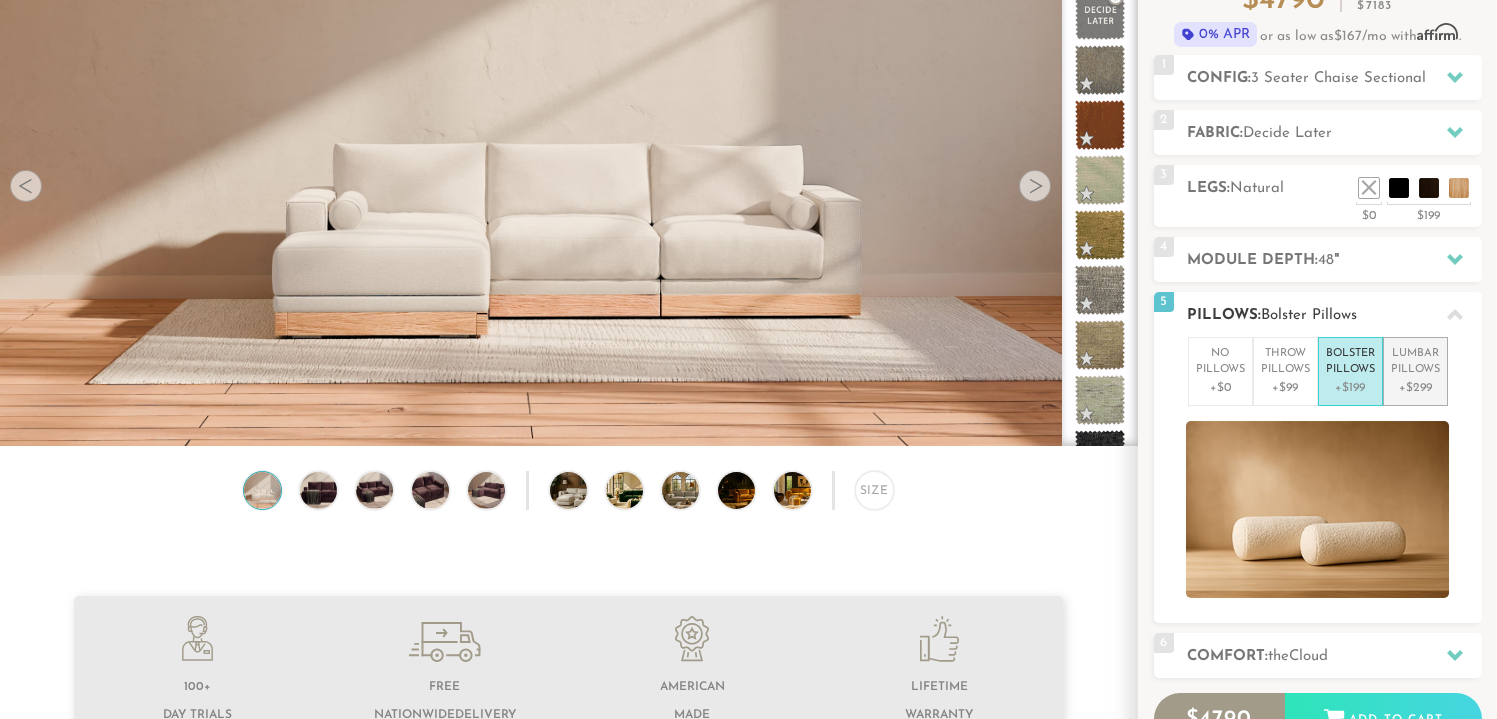 click on "Lumbar Pillows" at bounding box center [1415, 362] 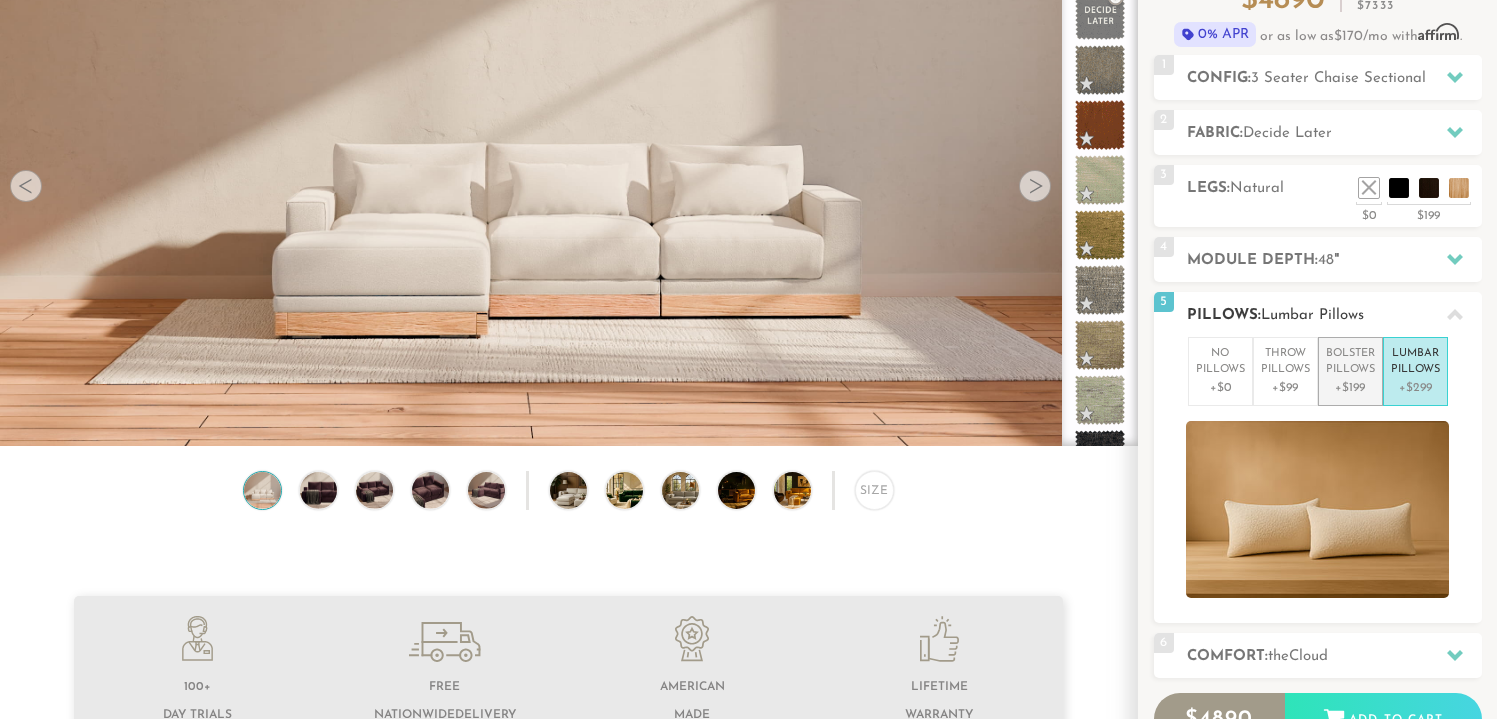 click on "Bolster Pillows" at bounding box center [1350, 362] 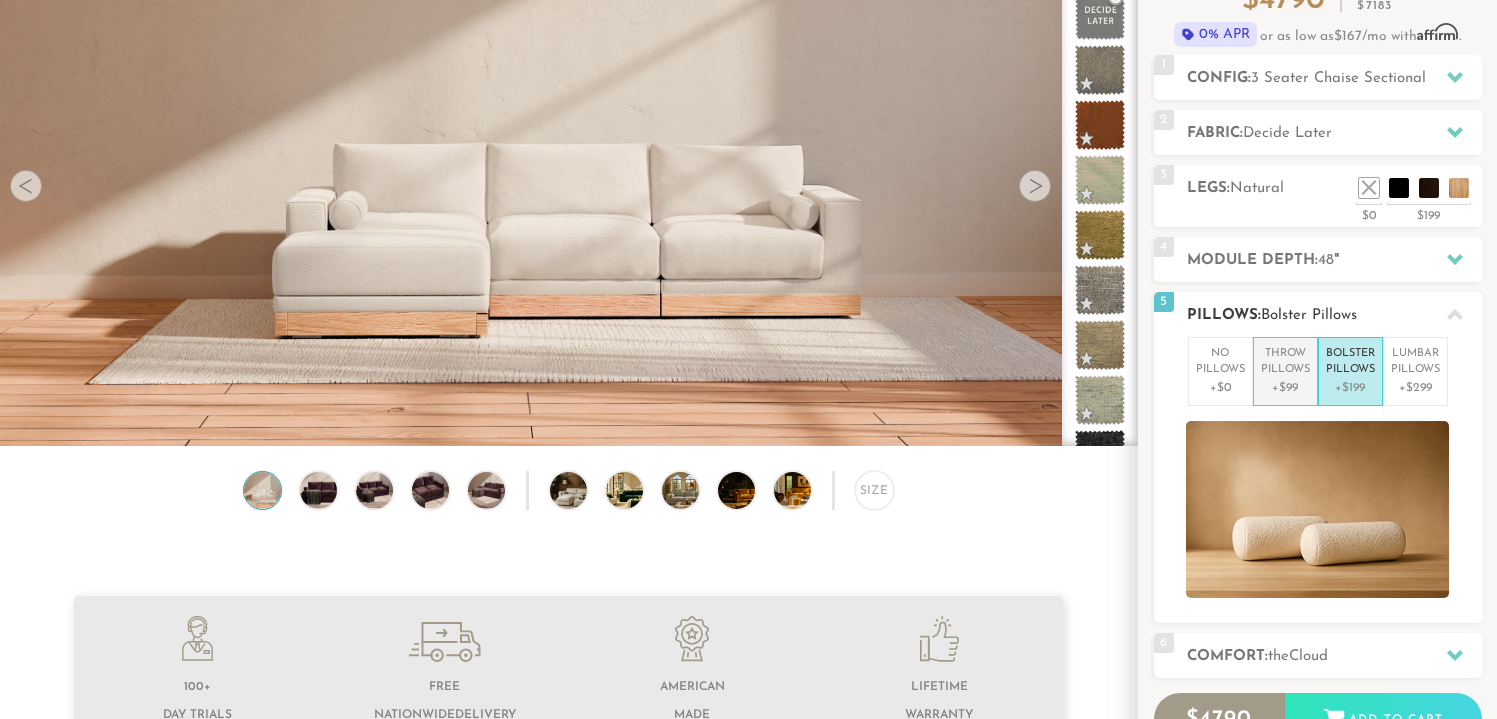 click on "Throw Pillows" at bounding box center [1285, 362] 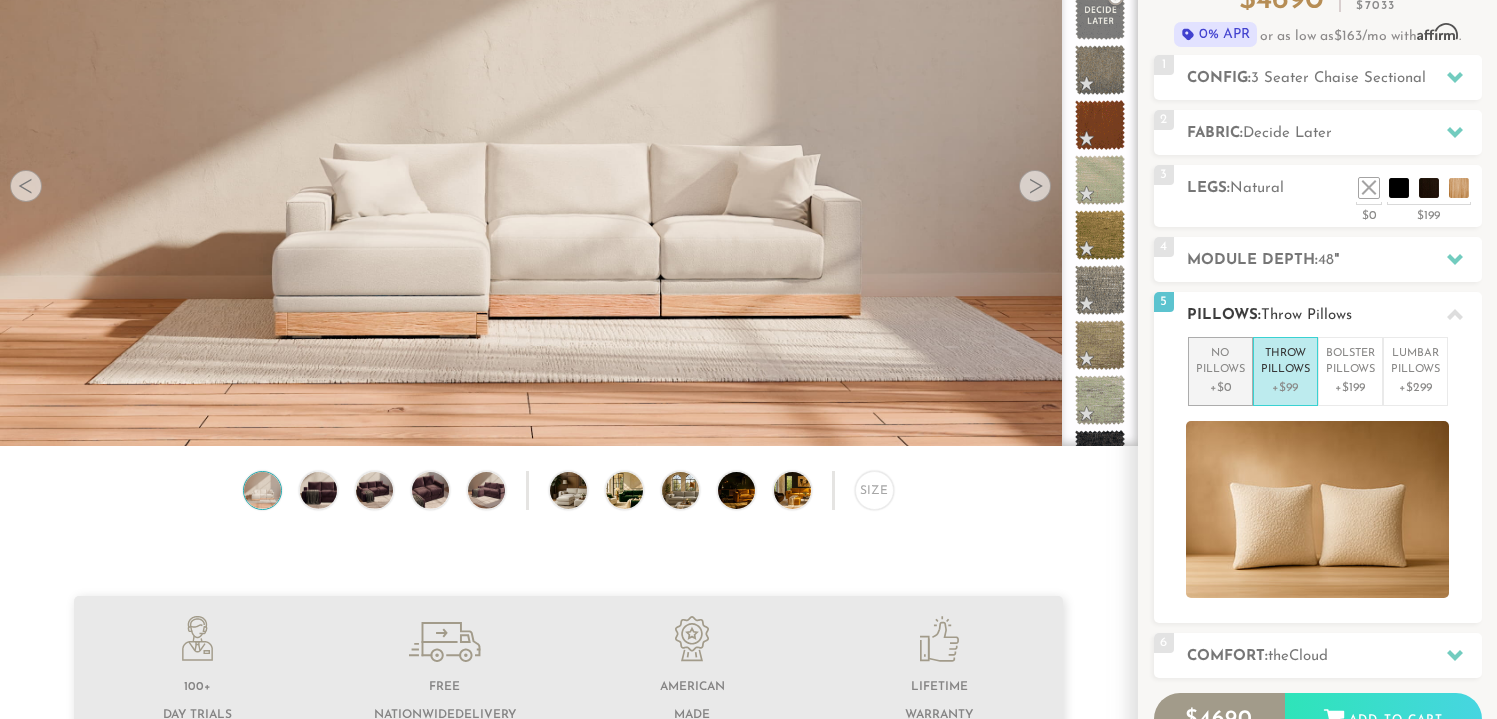 click on "No Pillows" at bounding box center [1220, 362] 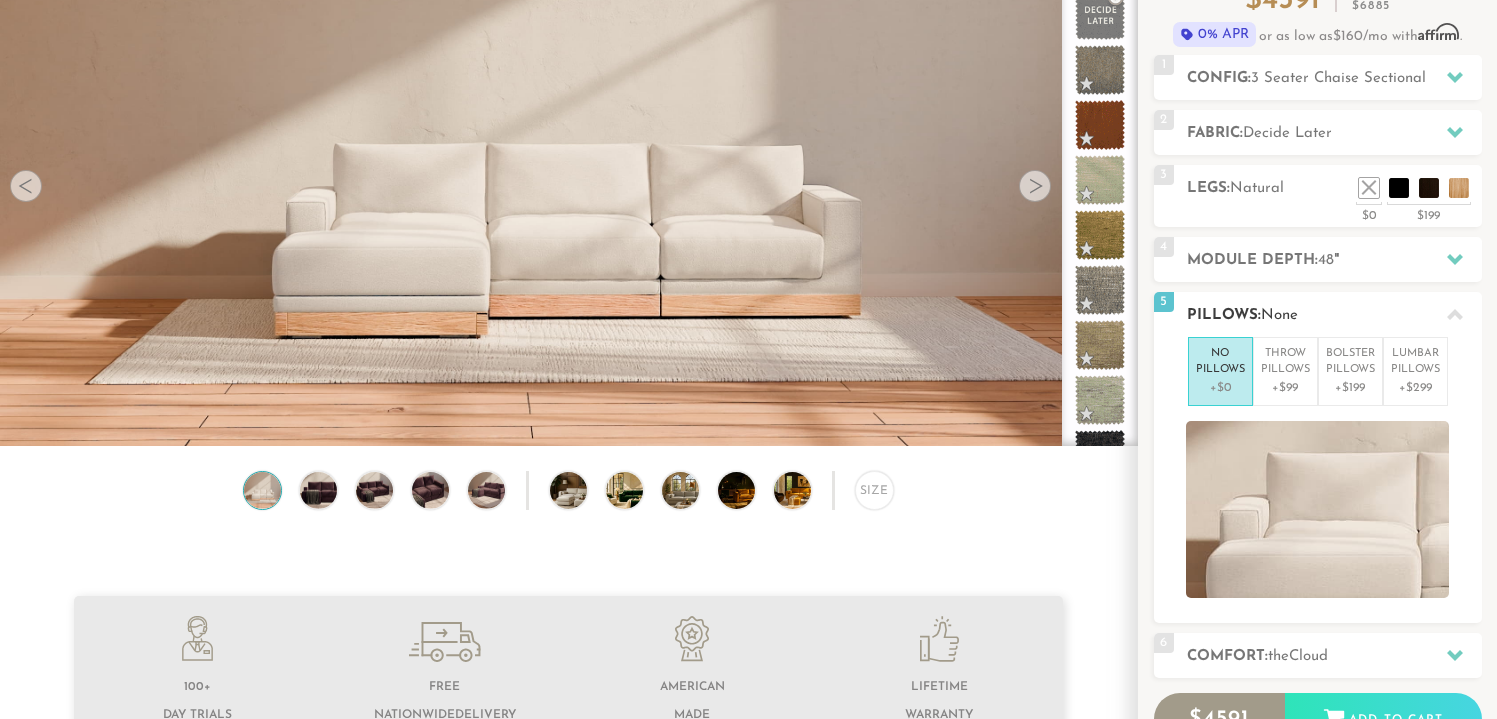click on "Pillows:  None" at bounding box center [1334, 315] 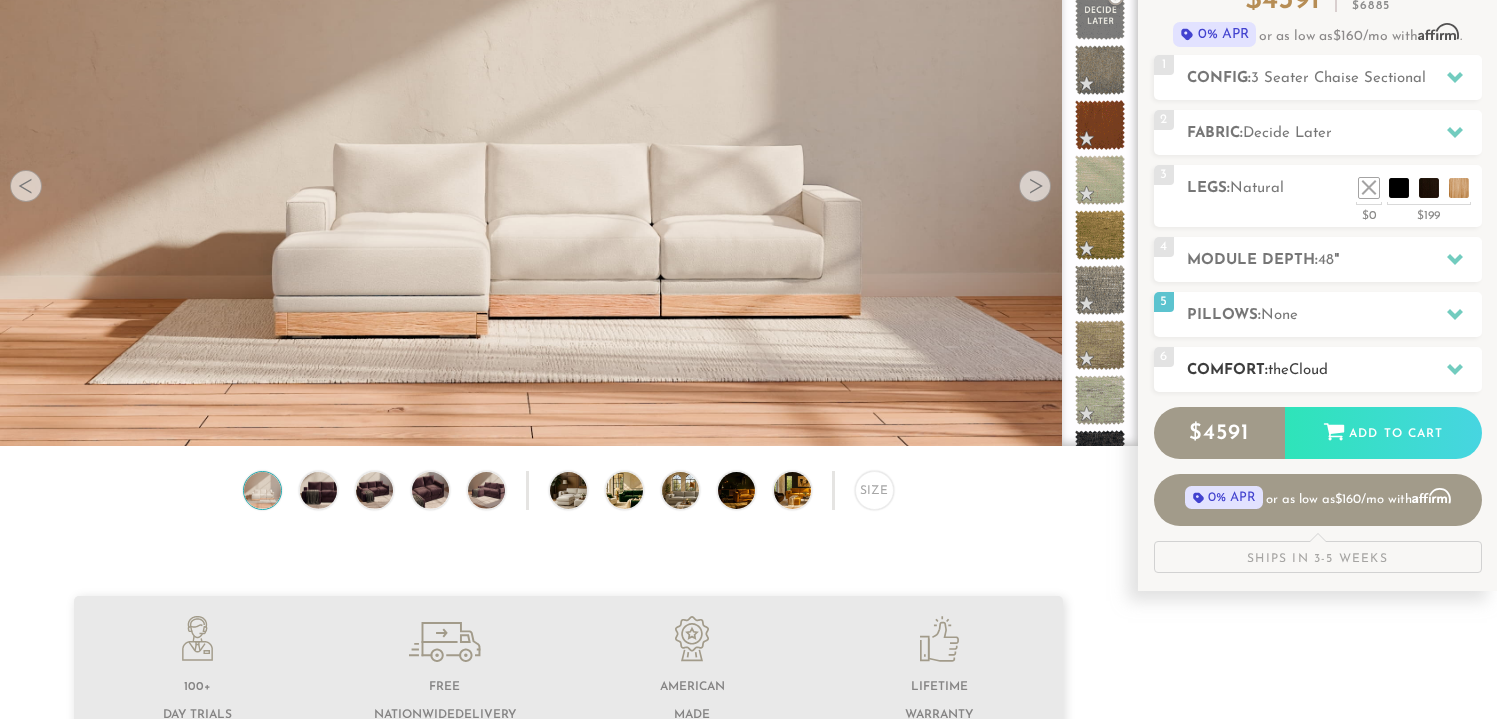 click on "Comfort:  the  Cloud" at bounding box center (1334, 370) 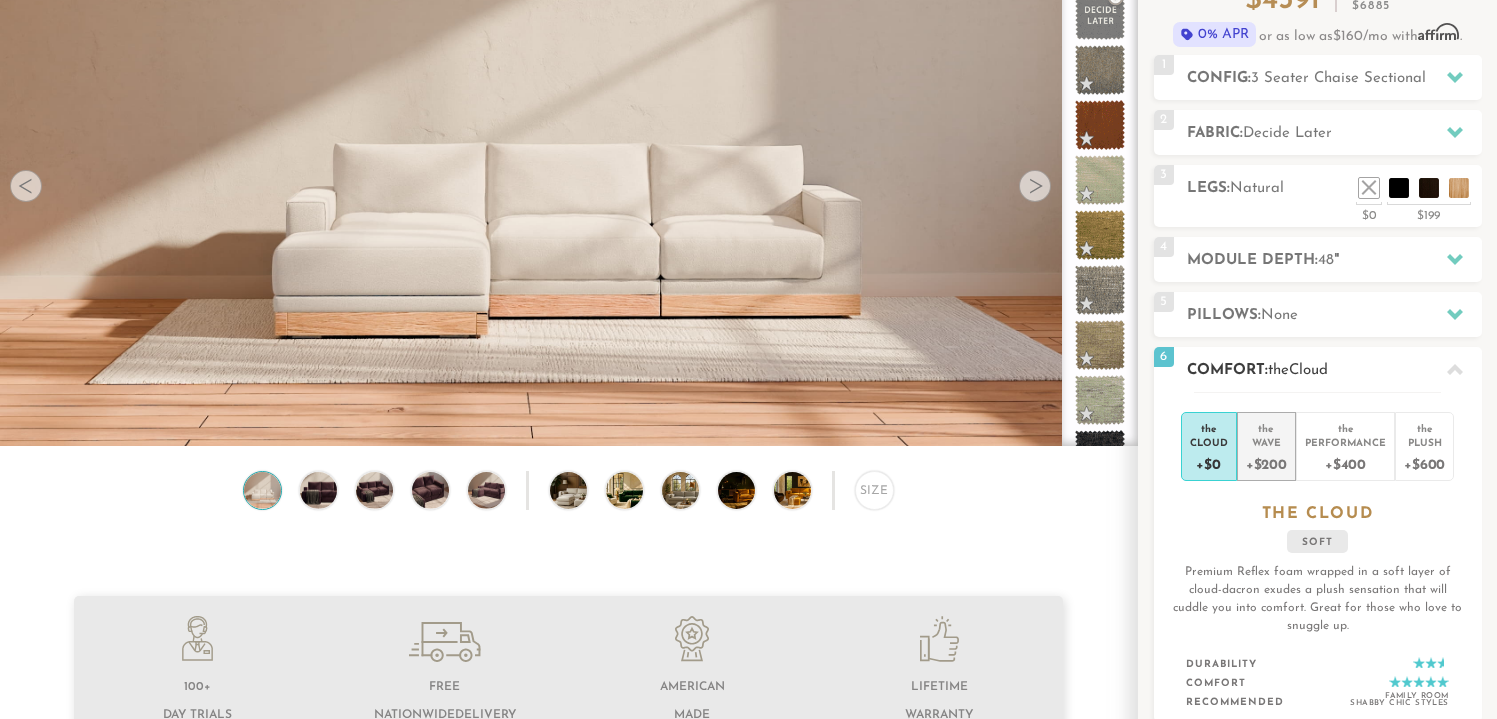 click on "the" at bounding box center (1266, 425) 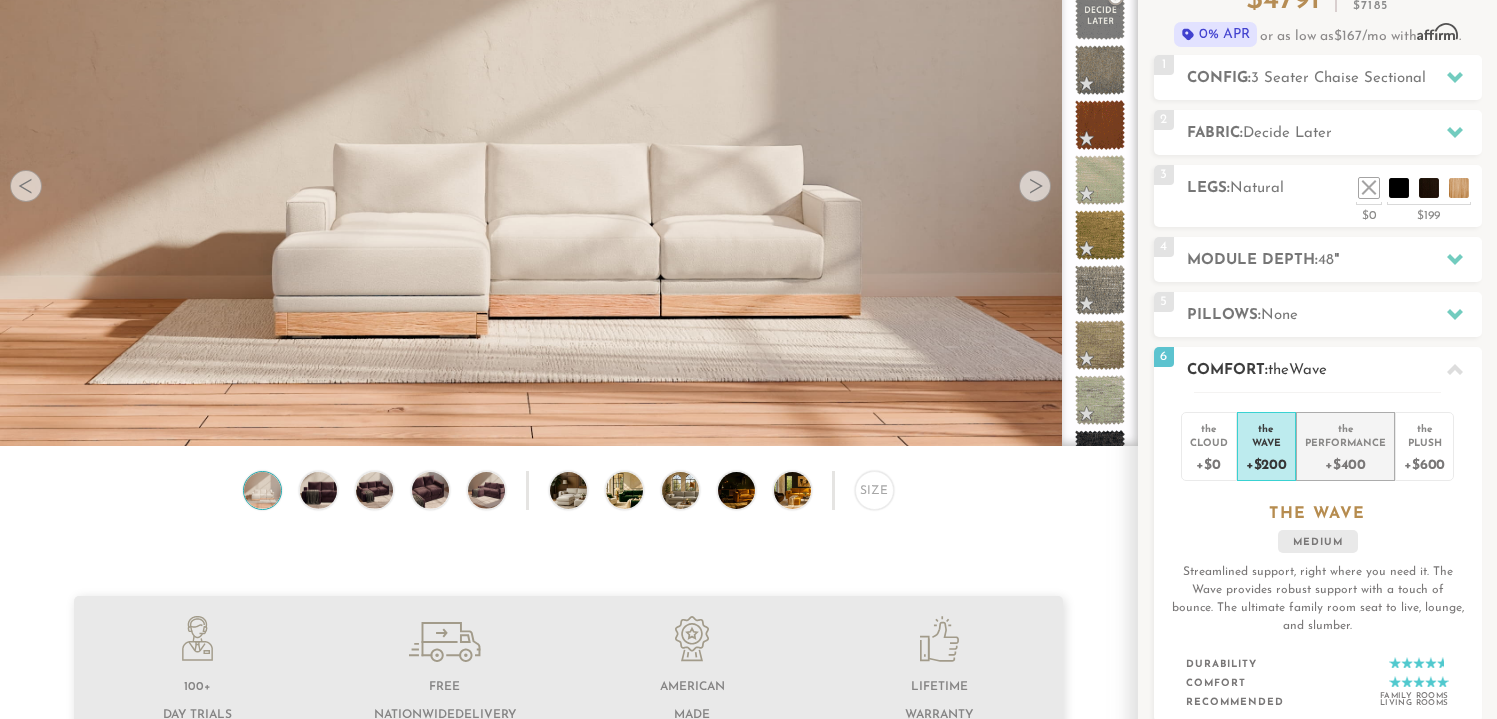 click on "the" at bounding box center [1345, 425] 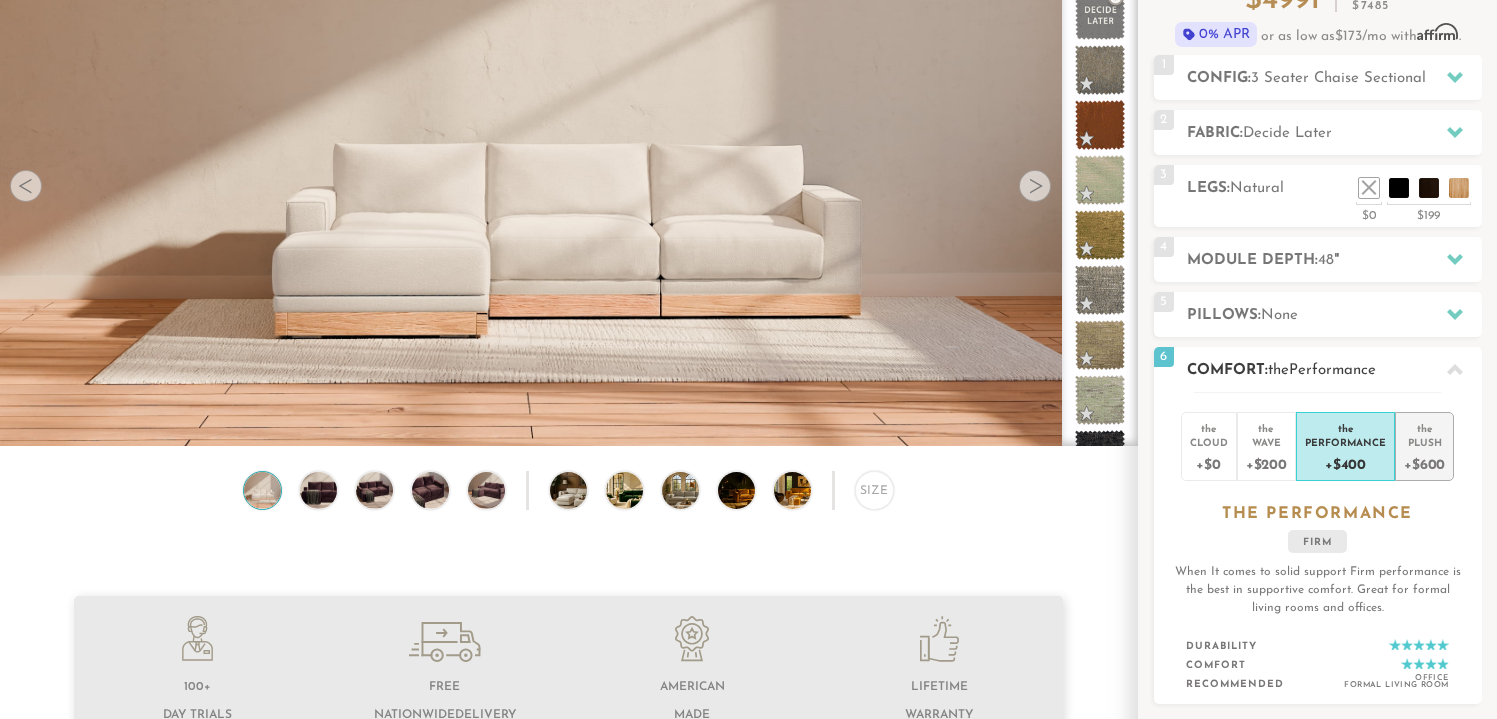click on "Plush" at bounding box center (1424, 442) 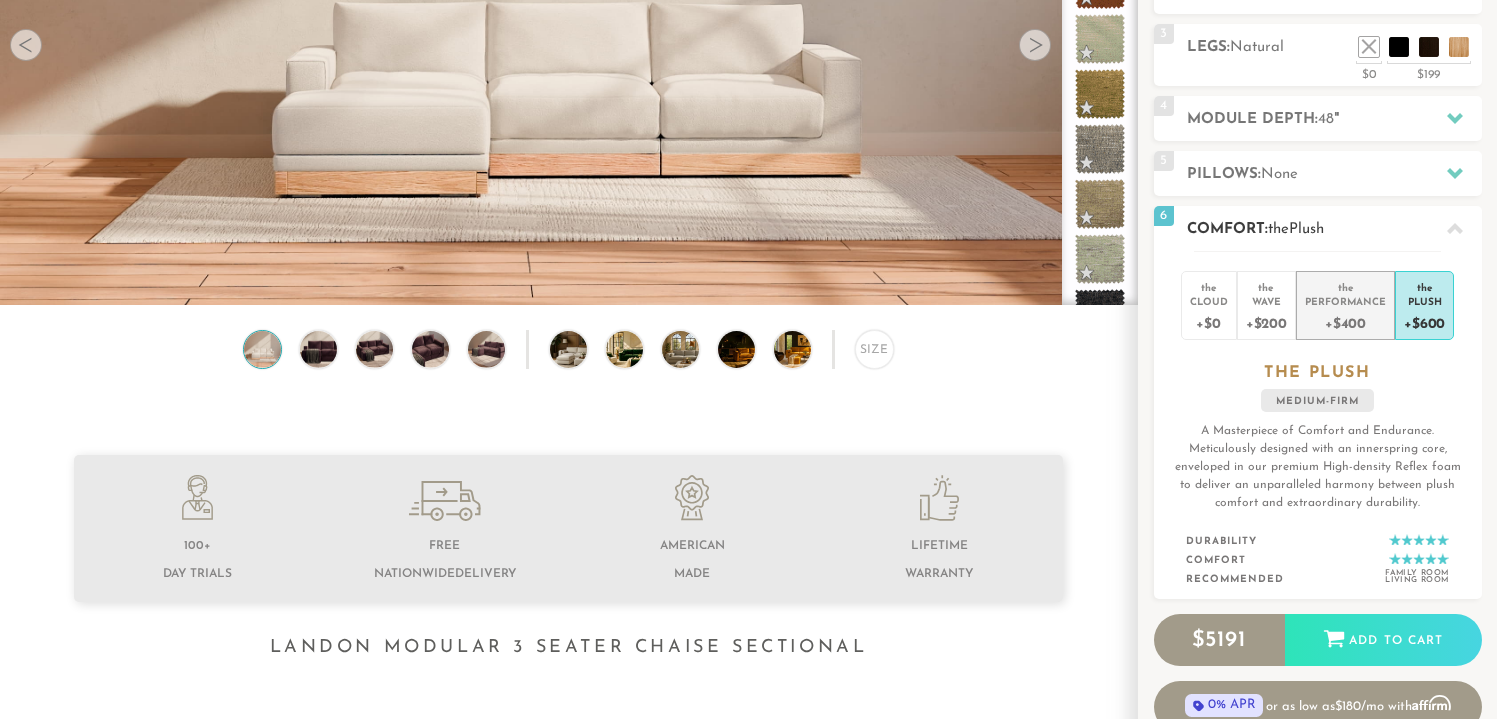scroll, scrollTop: 338, scrollLeft: 0, axis: vertical 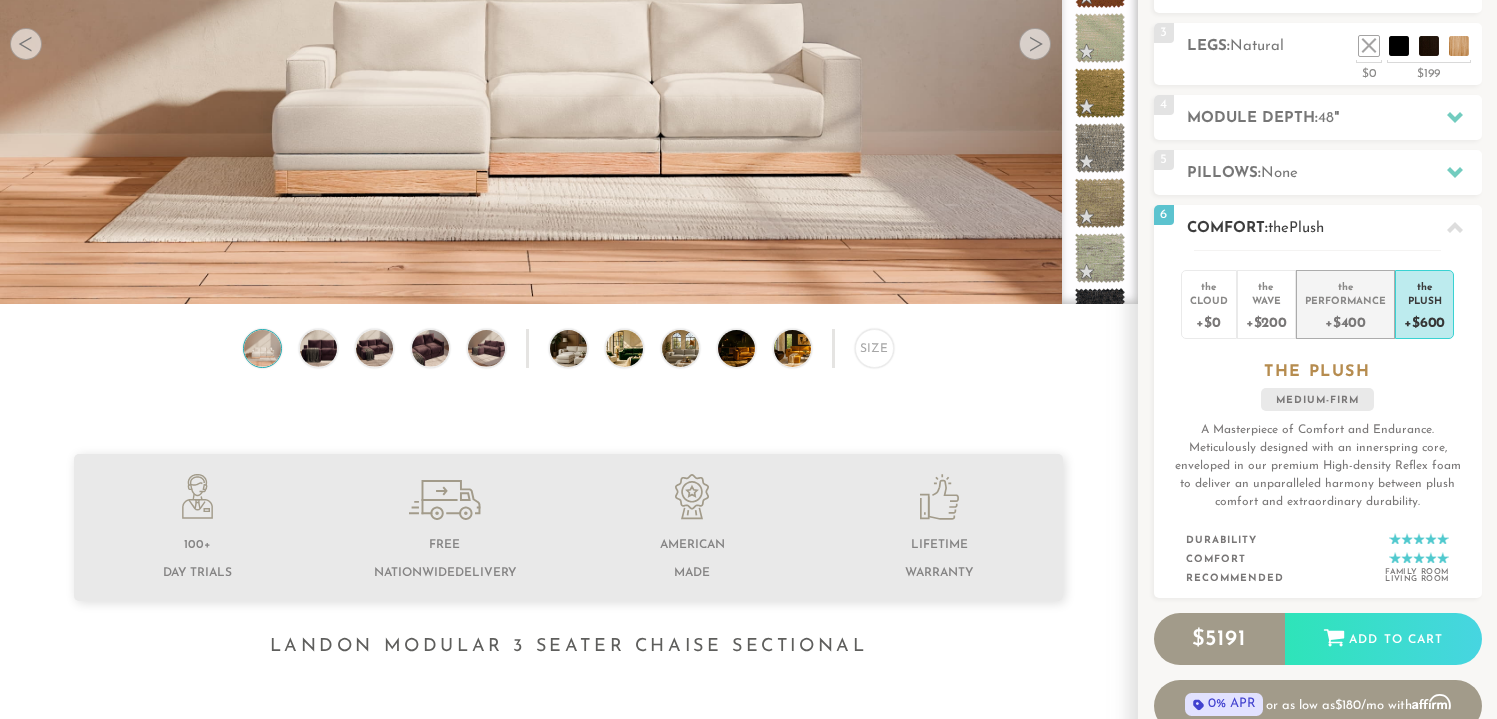 click on "+$400" at bounding box center [1345, 321] 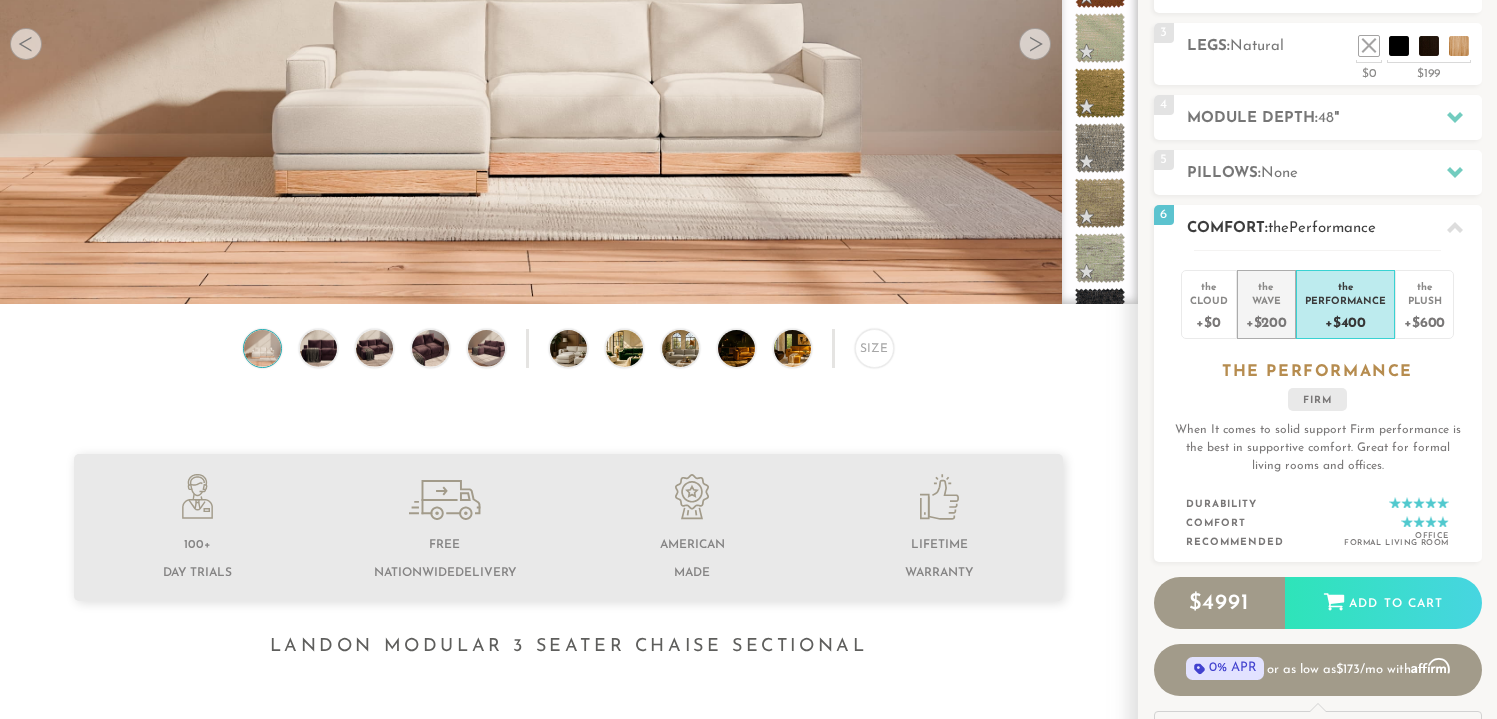 click on "Wave" at bounding box center [1266, 300] 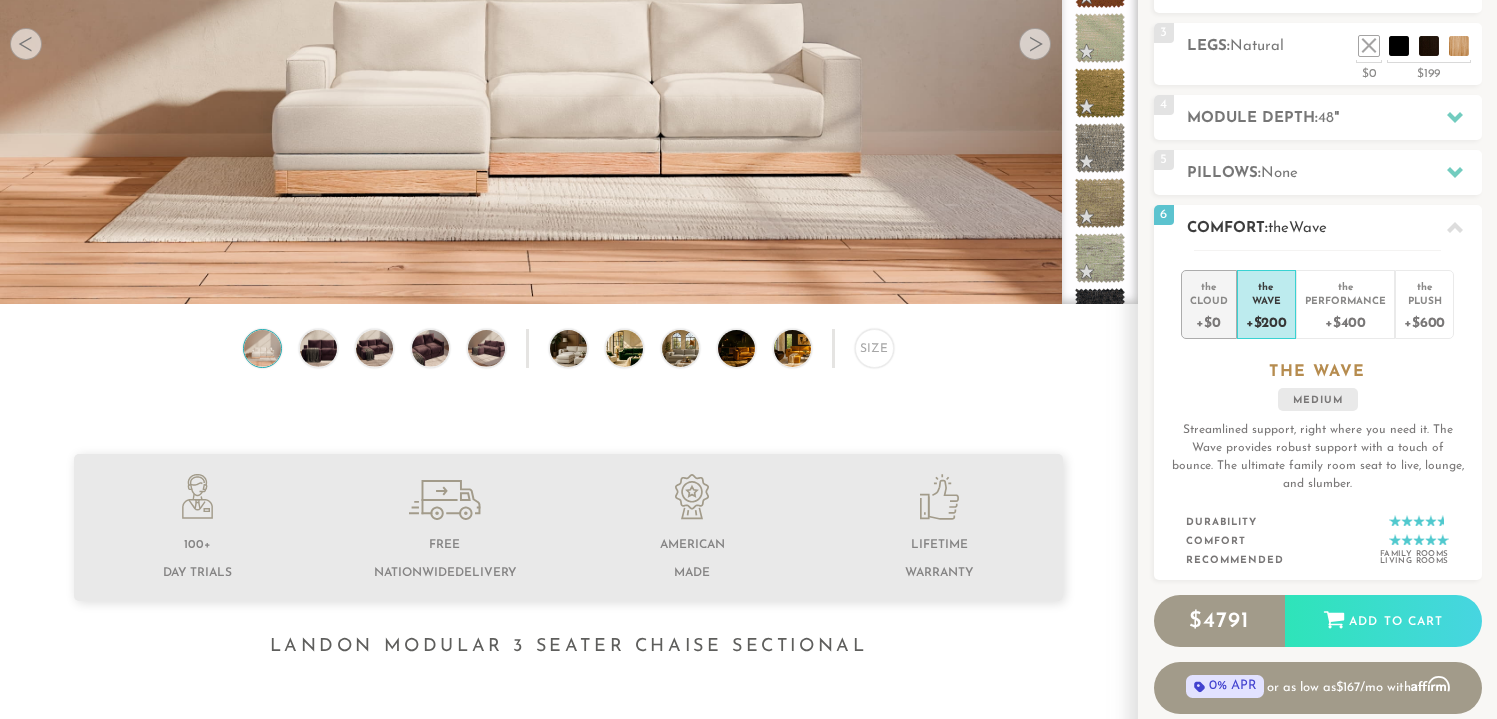 click on "+$0" at bounding box center (1209, 321) 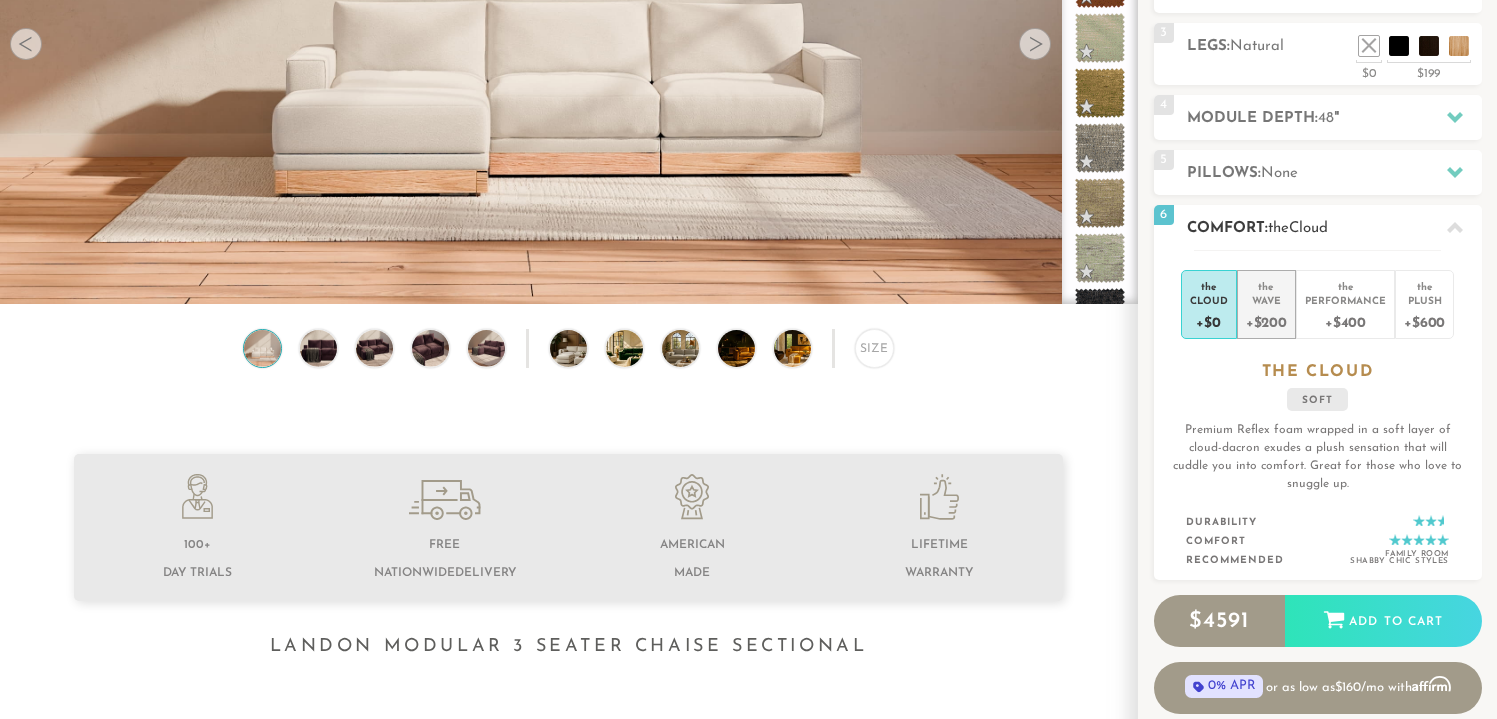 click on "the Wave +$200" at bounding box center (1266, 304) 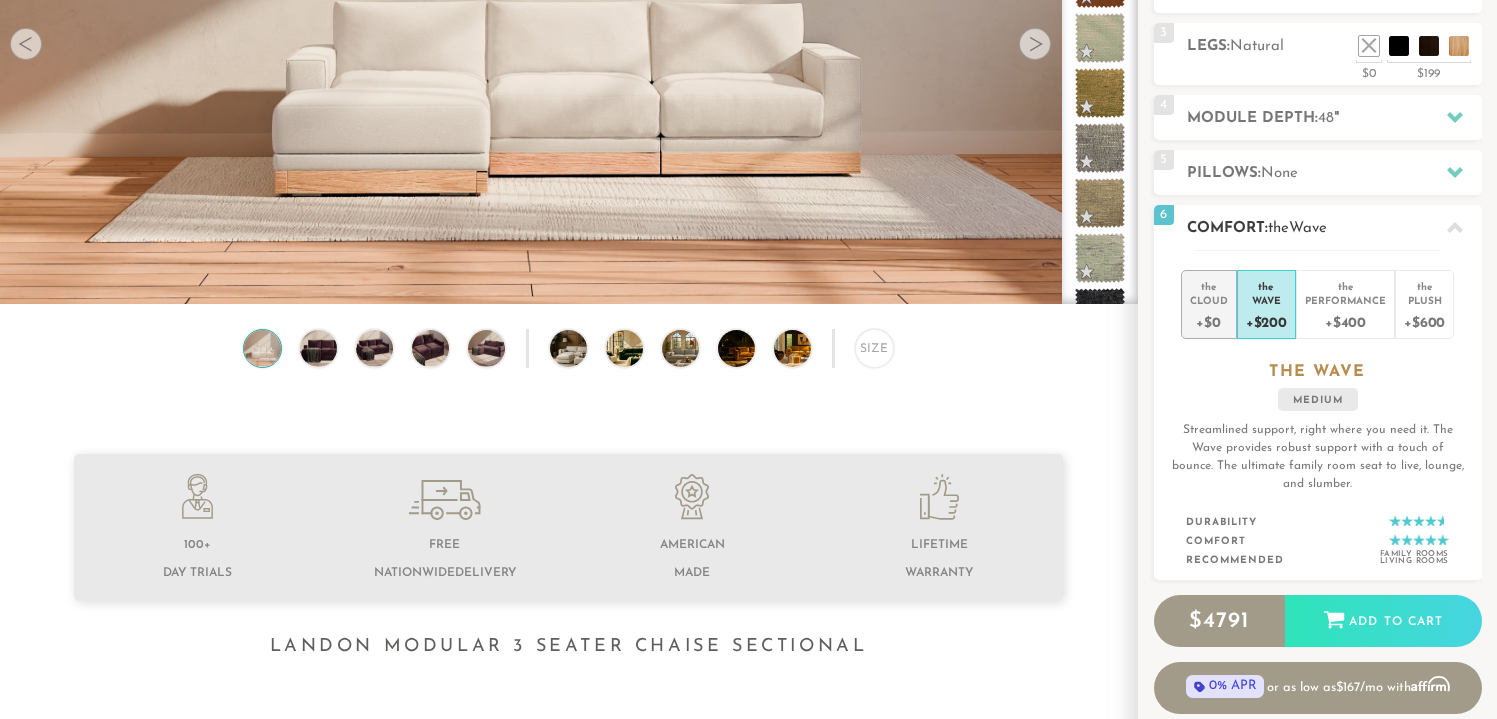 click on "+$0" at bounding box center (1209, 321) 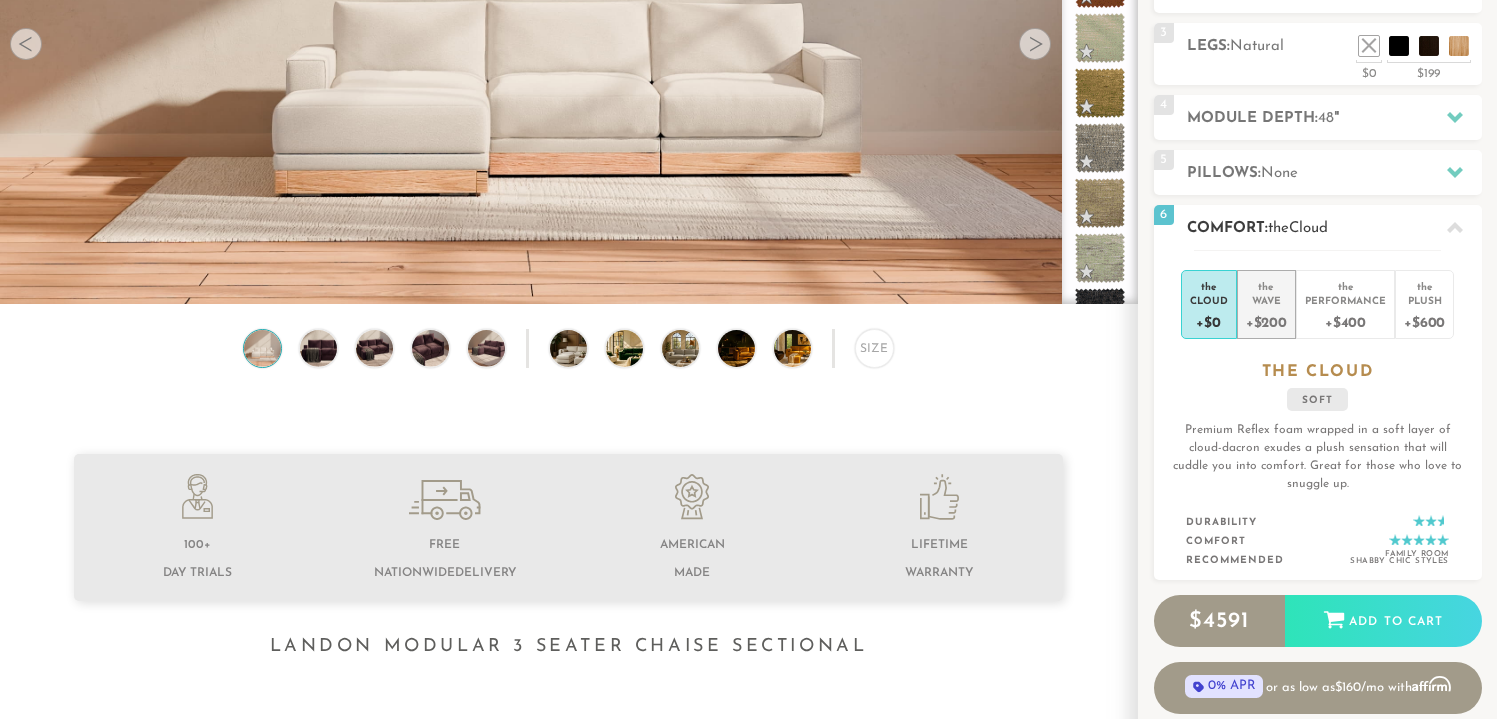 click on "+$200" at bounding box center [1266, 321] 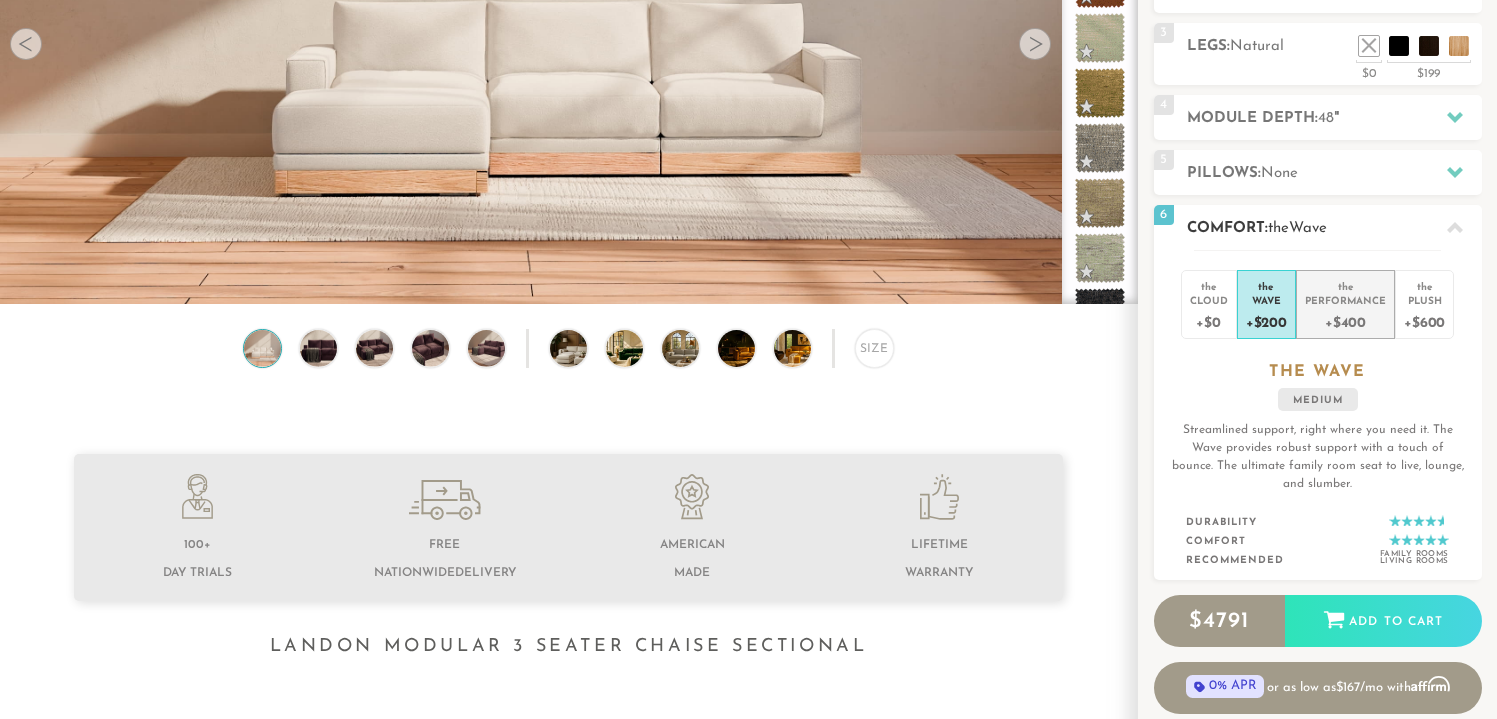 click on "+$400" at bounding box center (1345, 321) 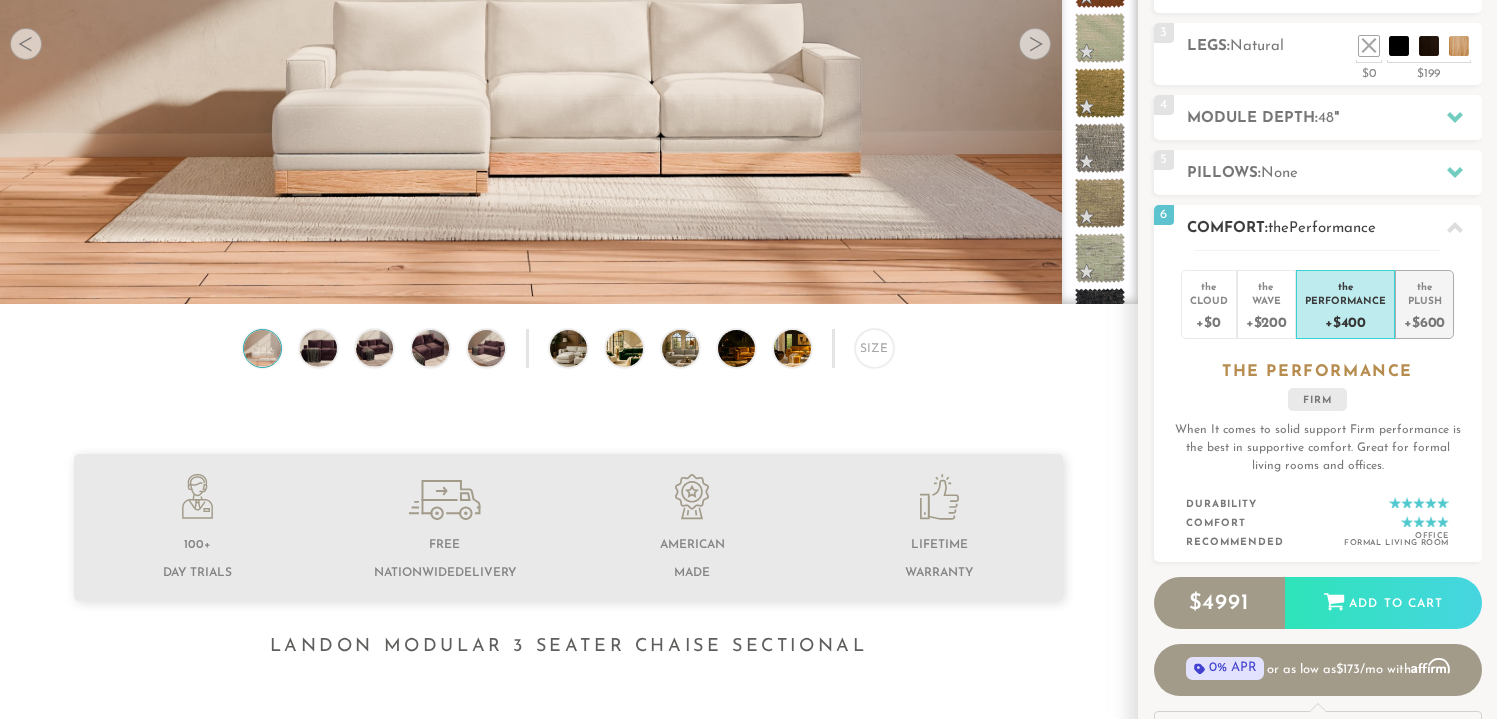 click on "the Plush +$600" at bounding box center (1424, 304) 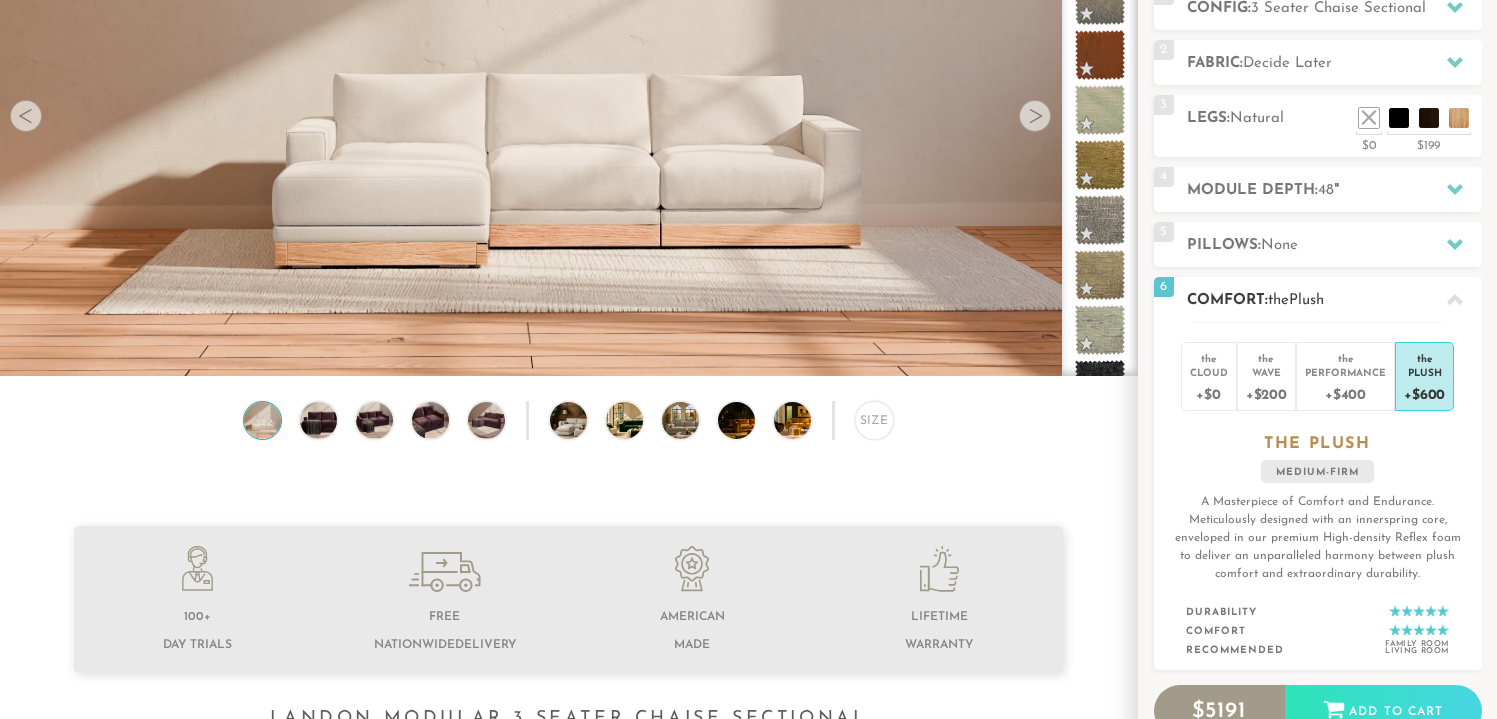 scroll, scrollTop: 268, scrollLeft: 0, axis: vertical 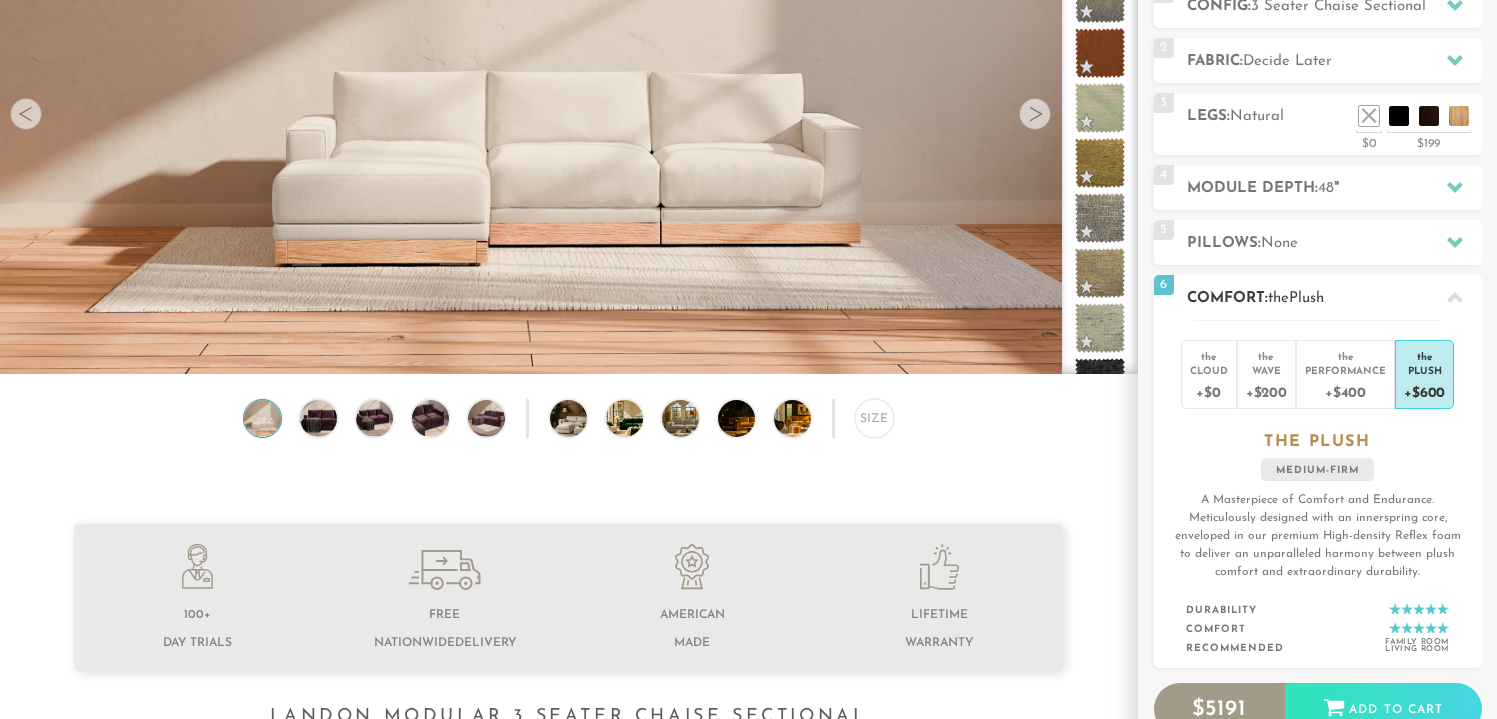 click on "Comfort:  the  Plush" at bounding box center [1334, 298] 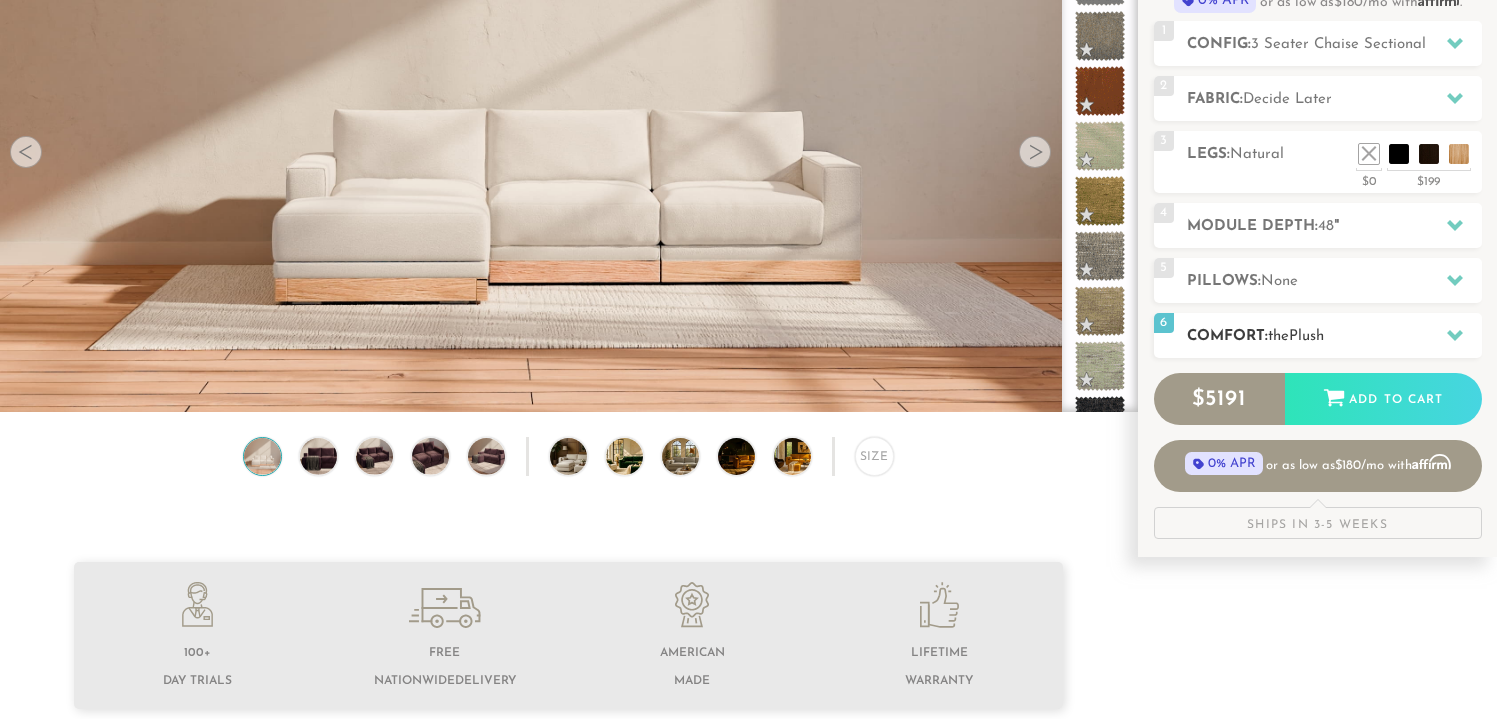 scroll, scrollTop: 221, scrollLeft: 0, axis: vertical 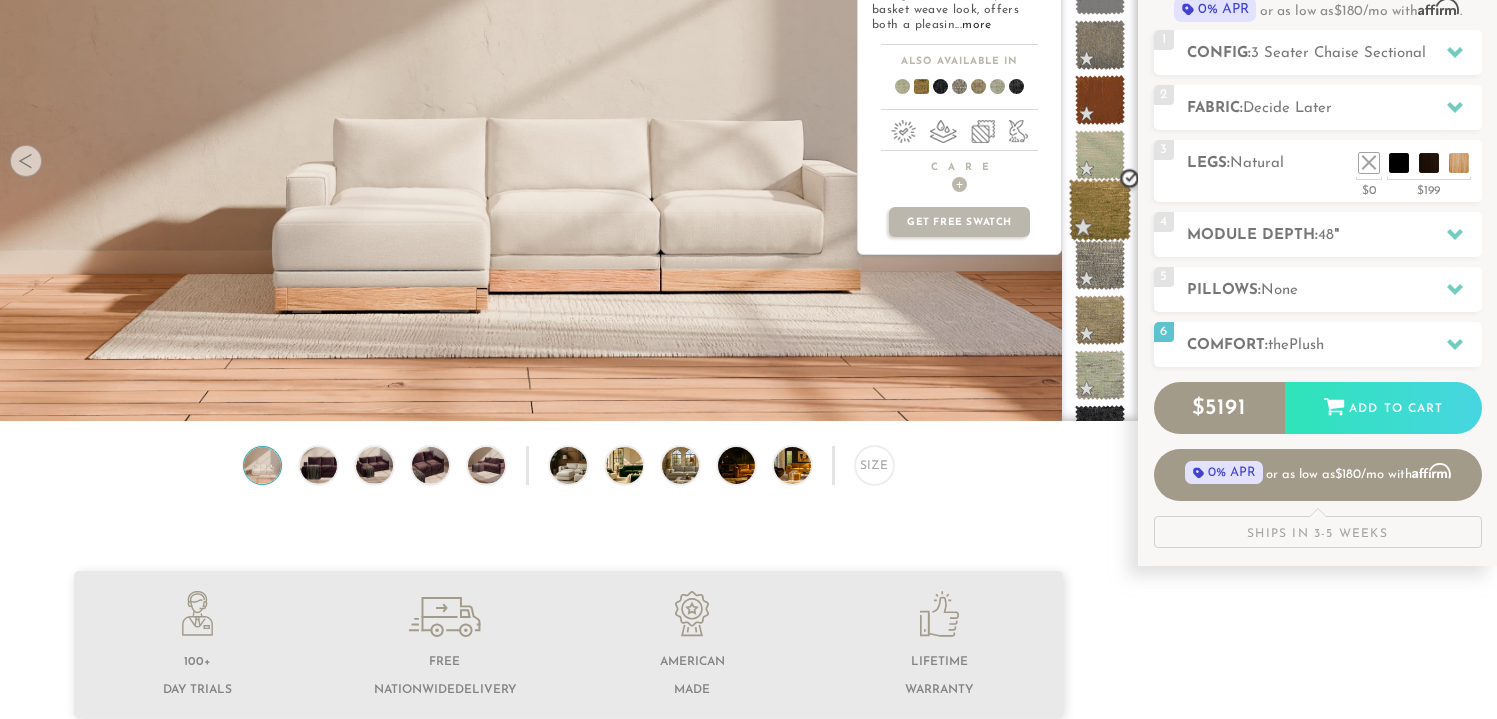 click at bounding box center (1100, 210) 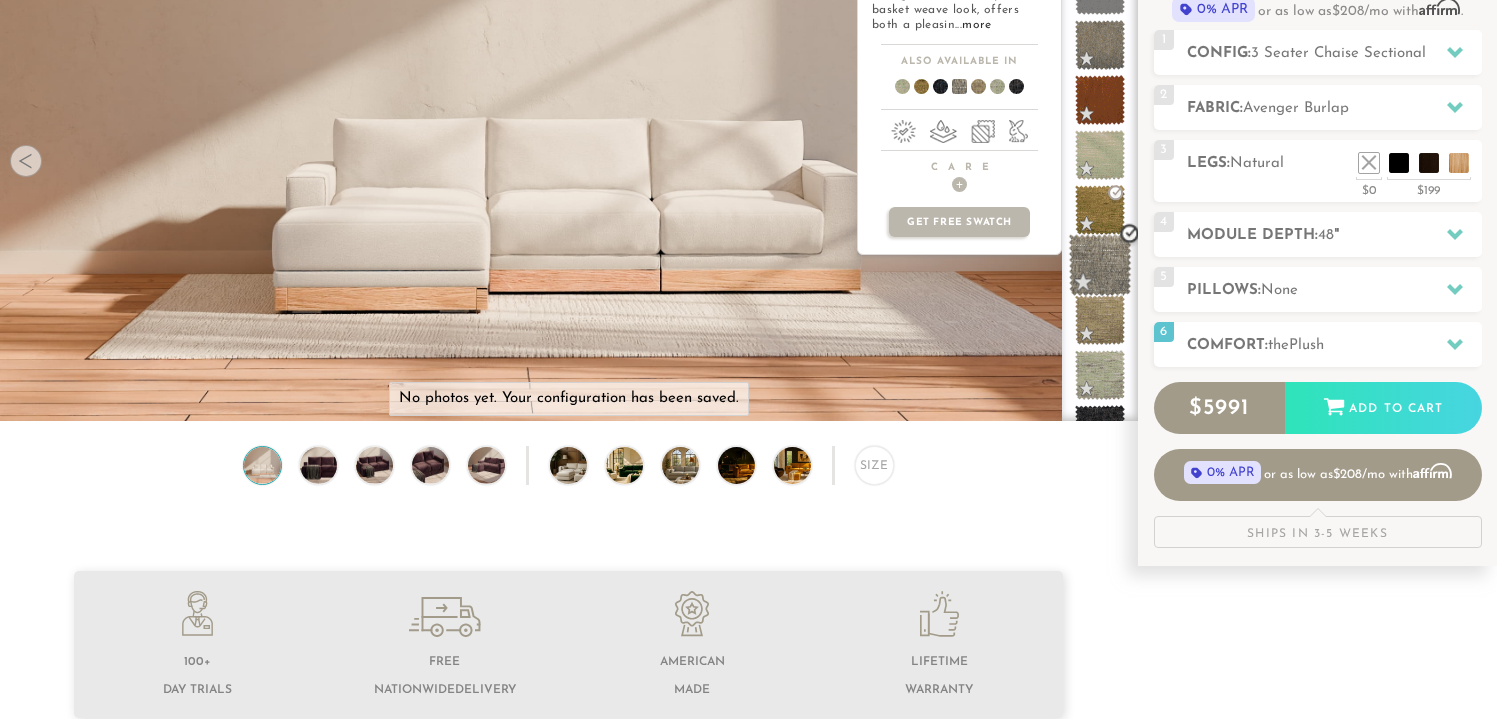 click at bounding box center [1100, 265] 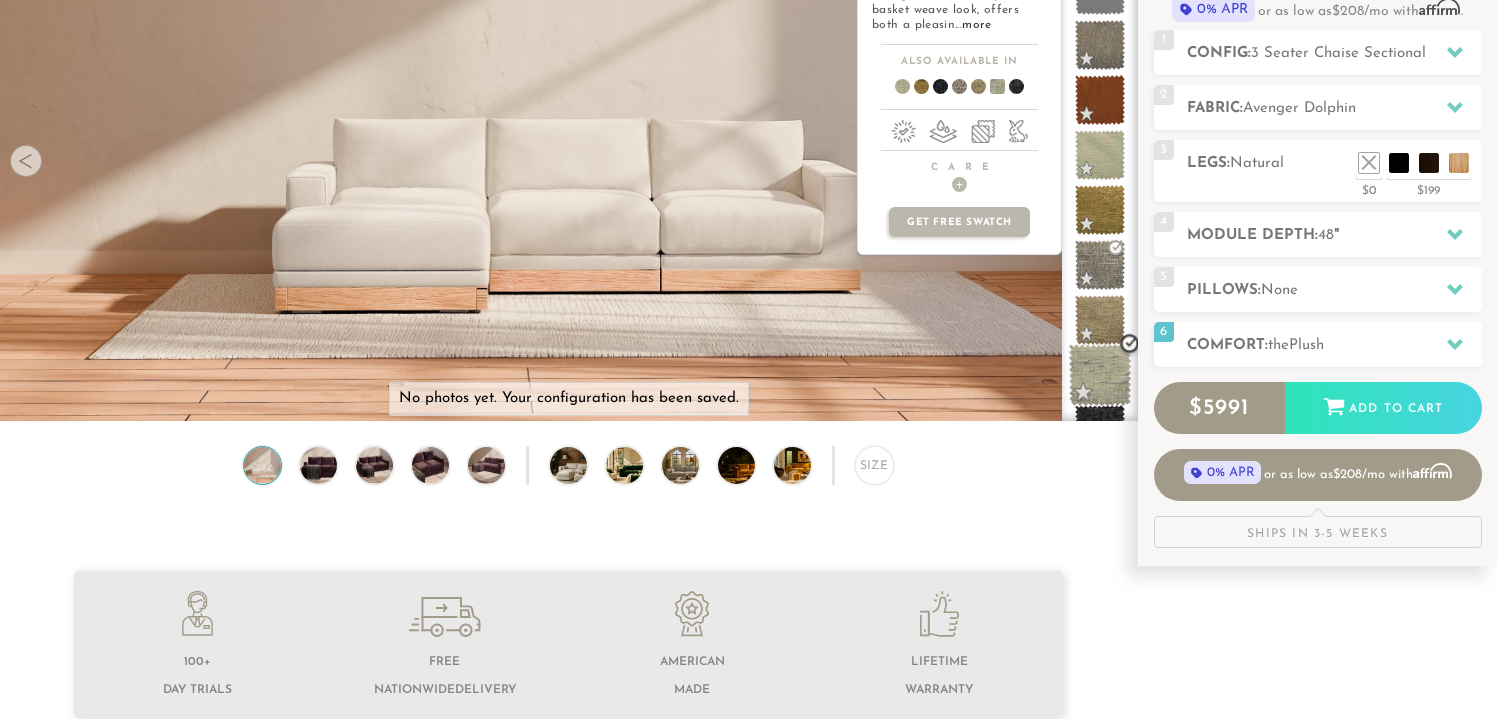 click at bounding box center (1100, 375) 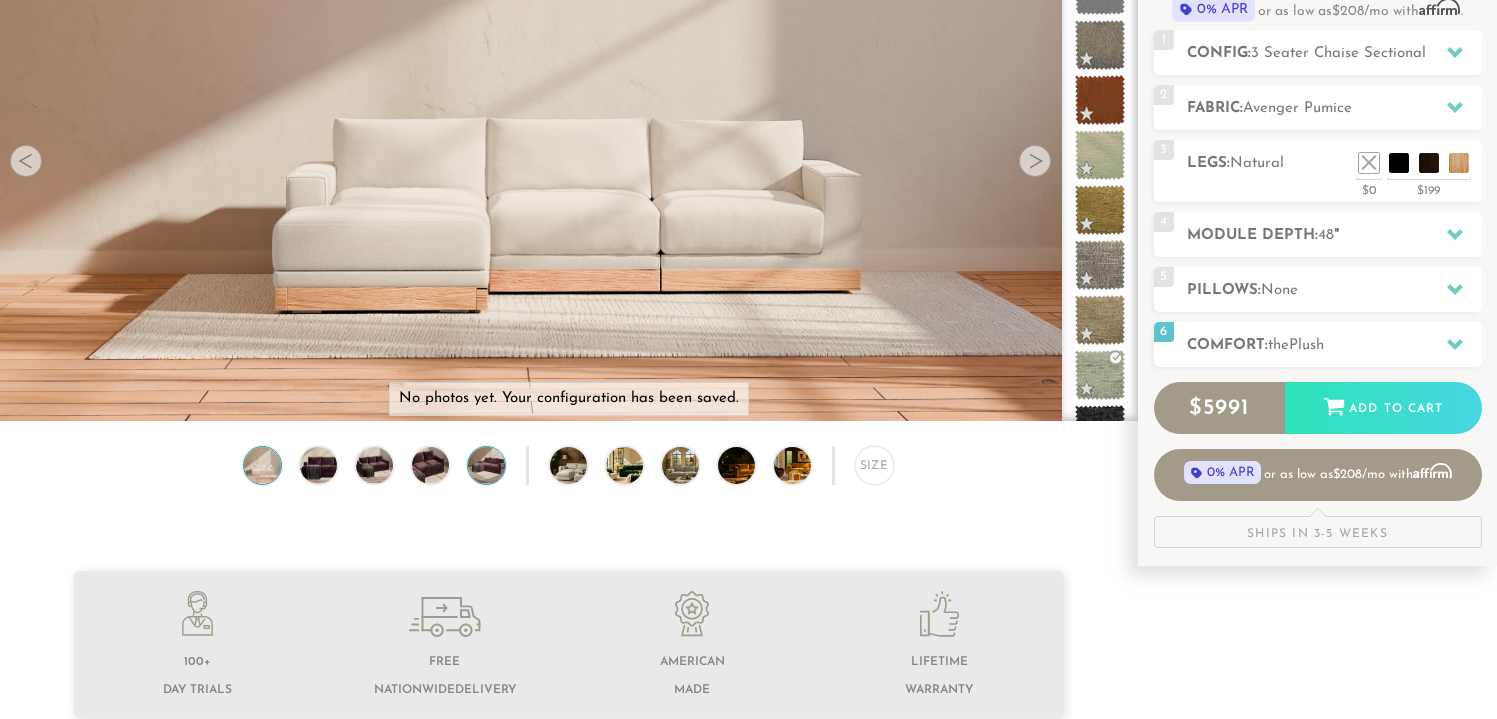 click at bounding box center (487, 465) 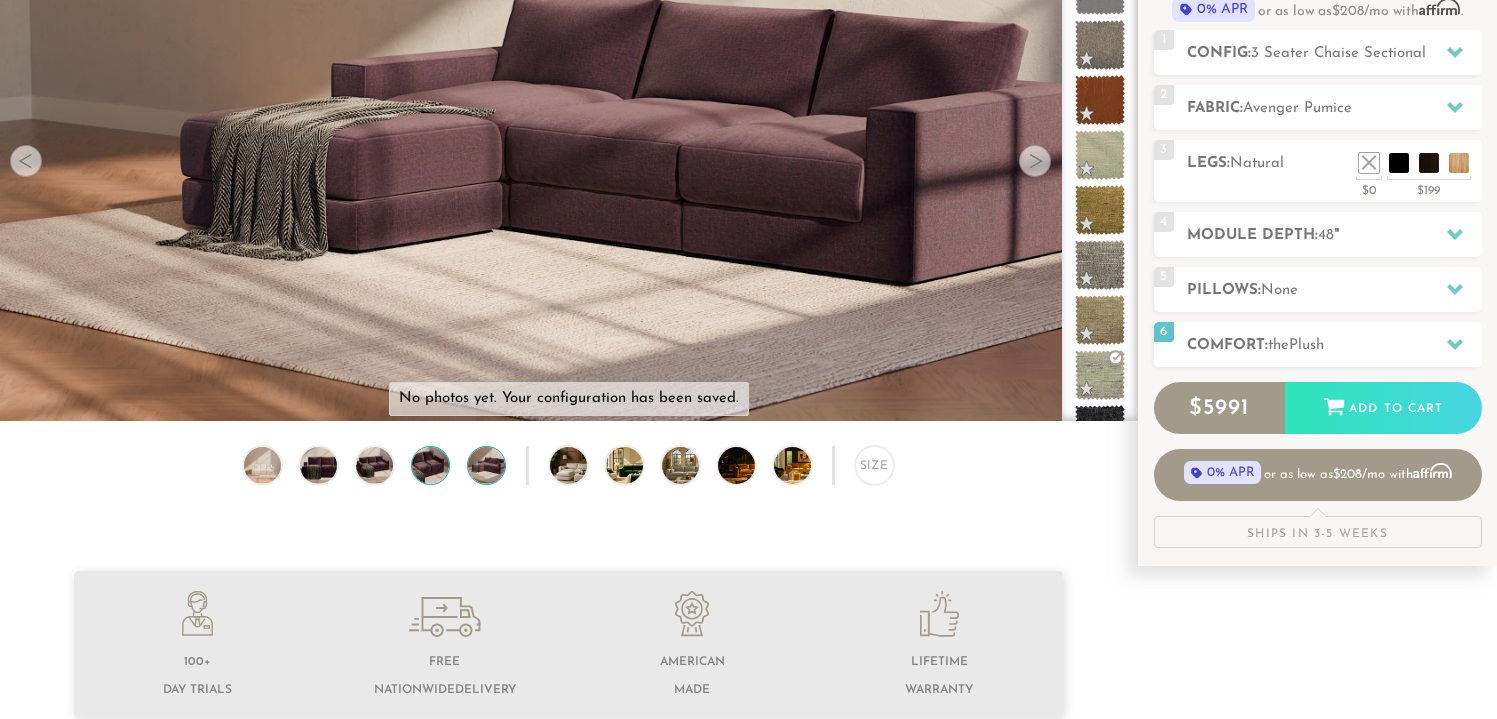 click at bounding box center [431, 465] 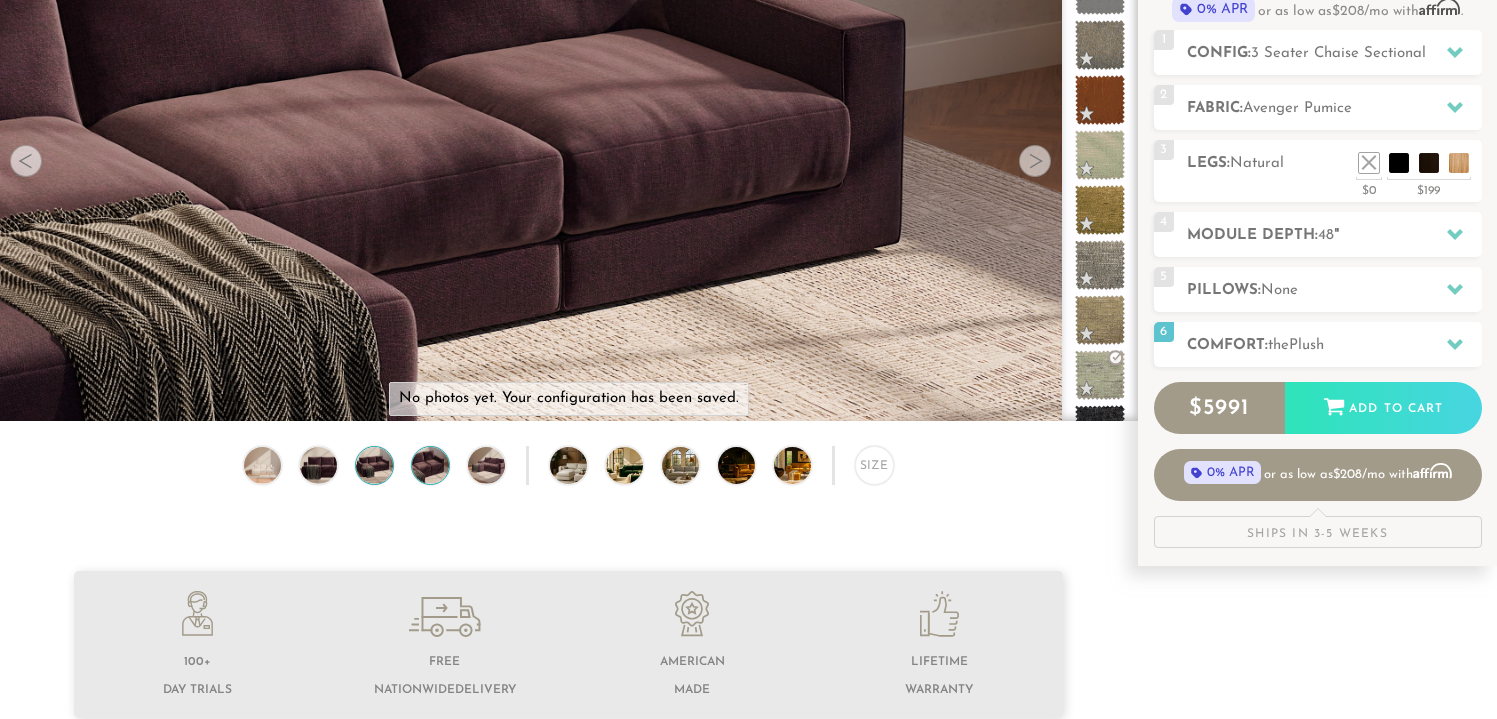 click at bounding box center [375, 465] 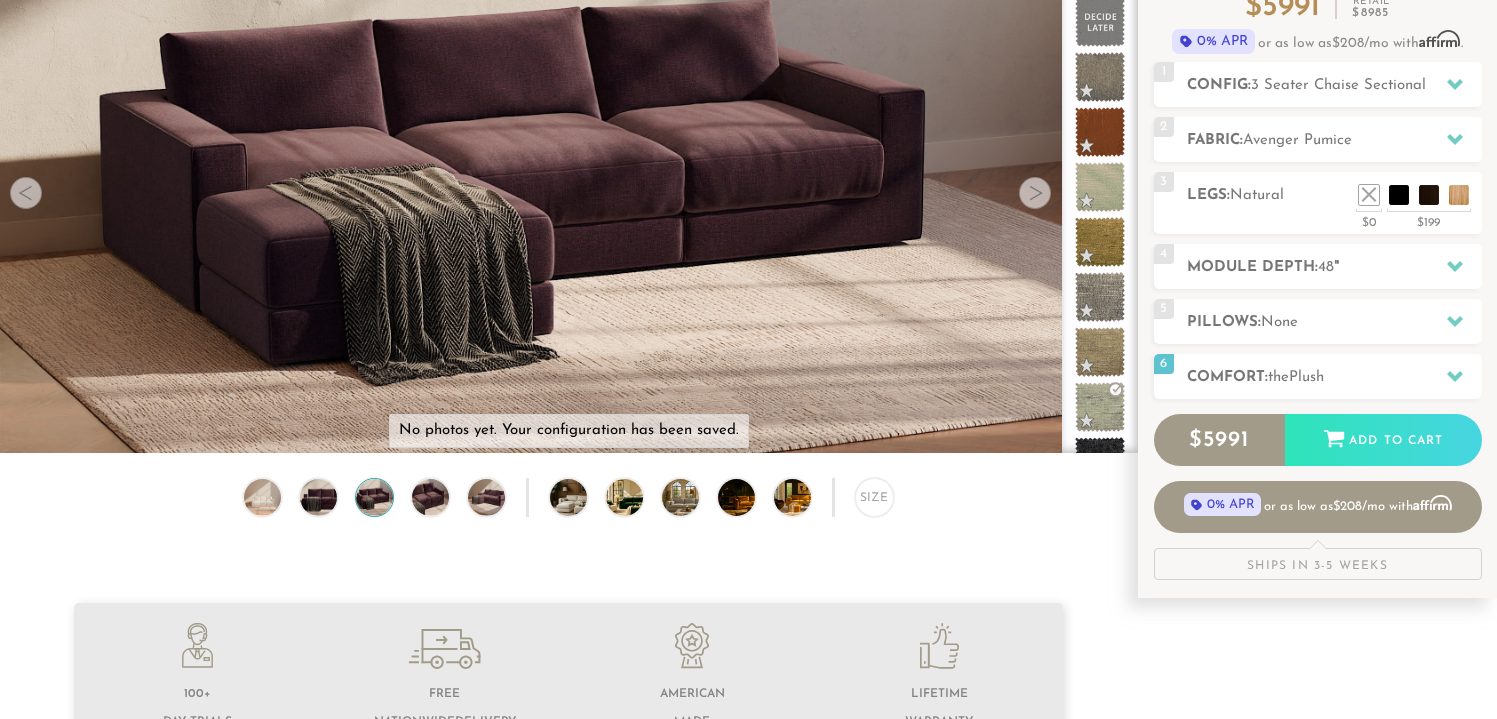 scroll, scrollTop: 173, scrollLeft: 0, axis: vertical 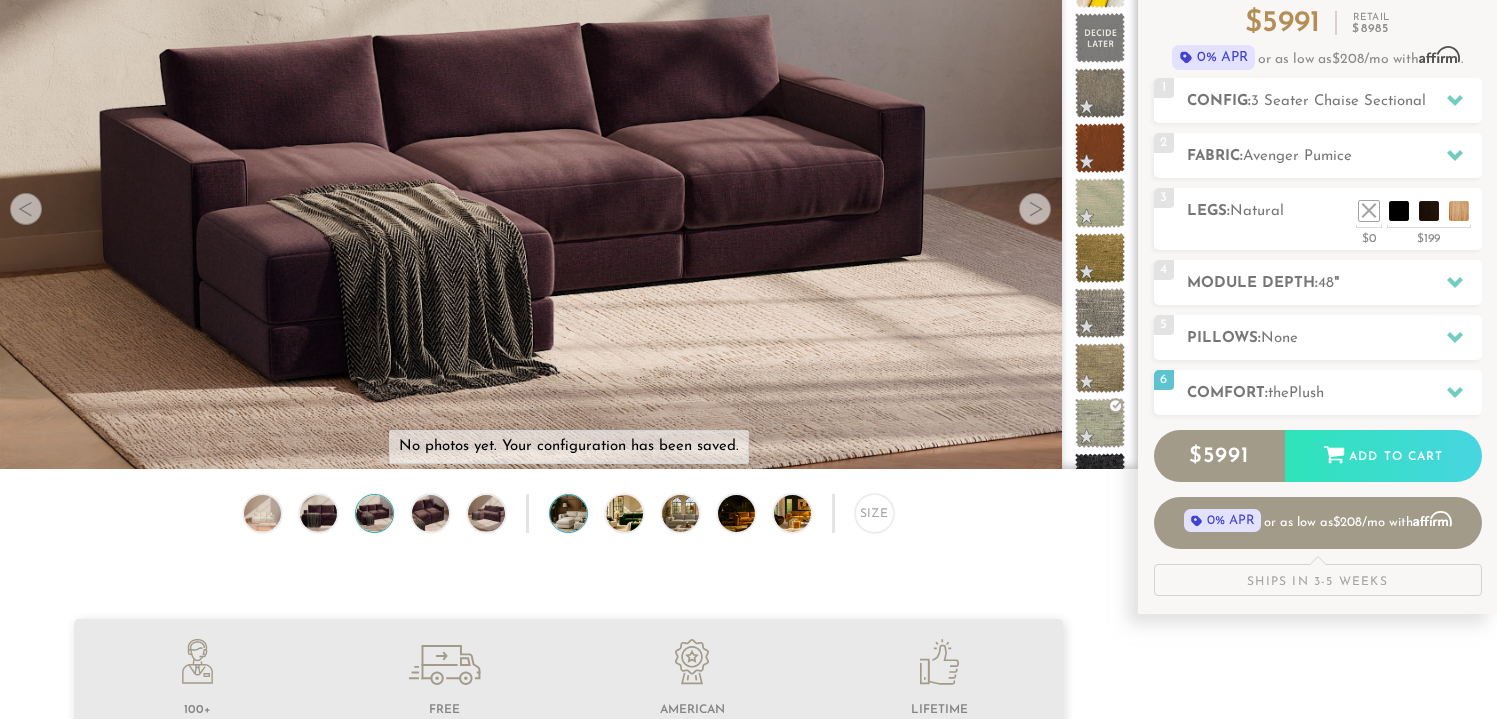 click at bounding box center [583, 513] 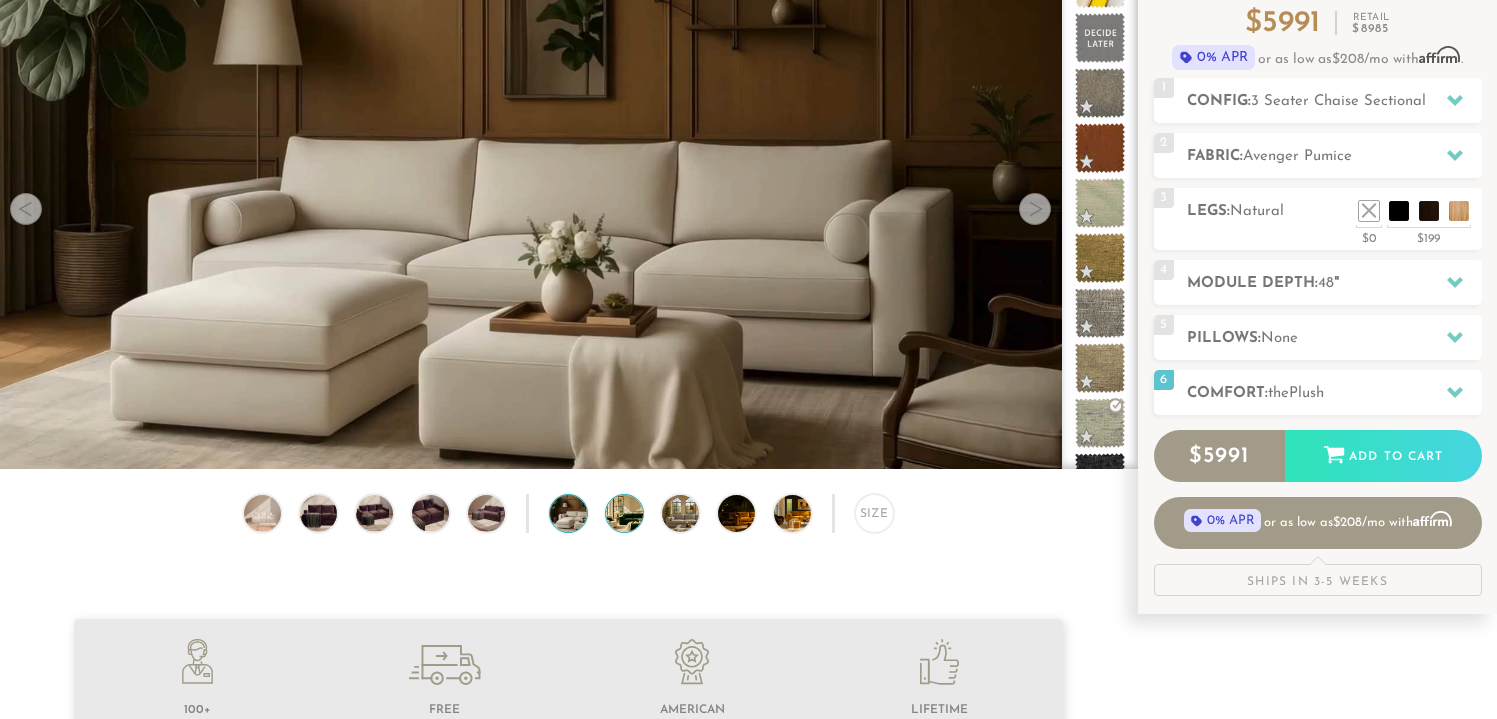 click at bounding box center (639, 513) 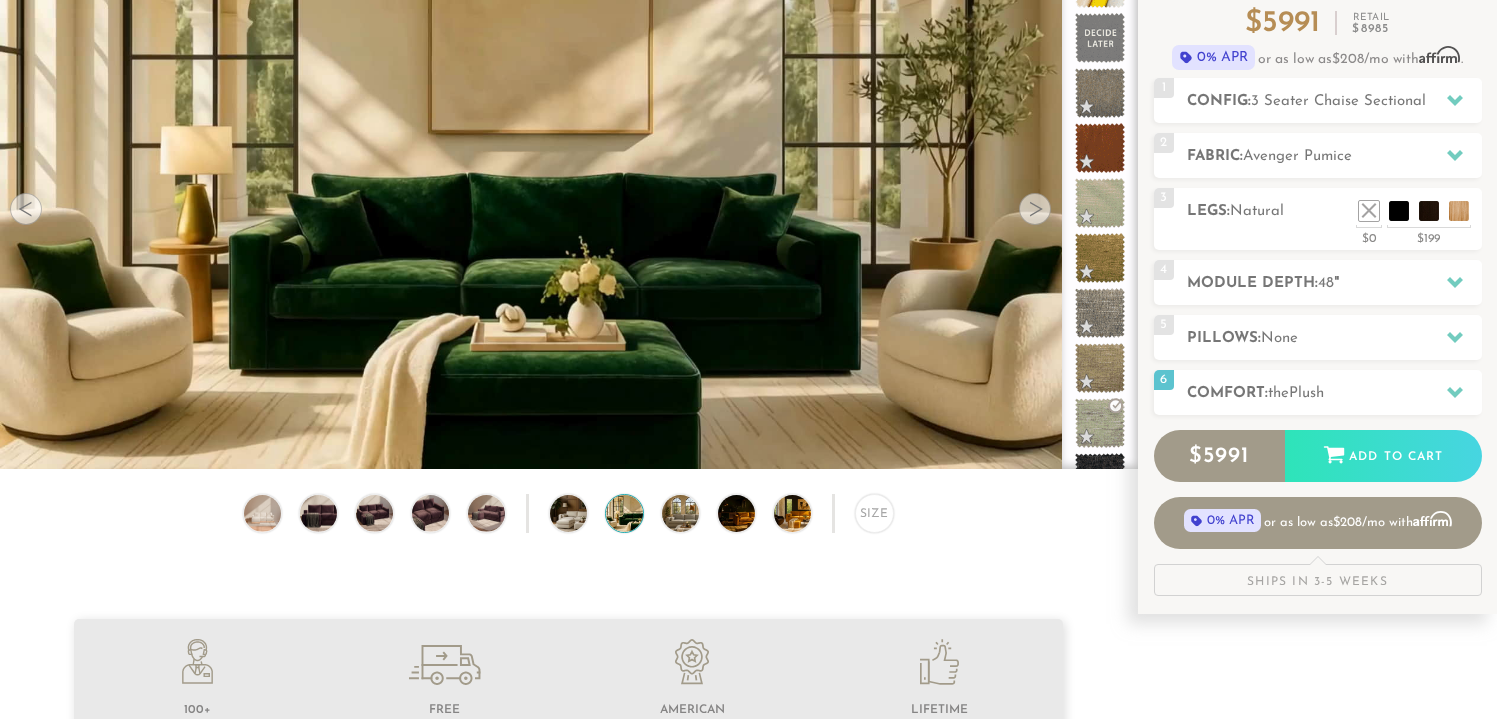 click on "Size" at bounding box center [568, 518] 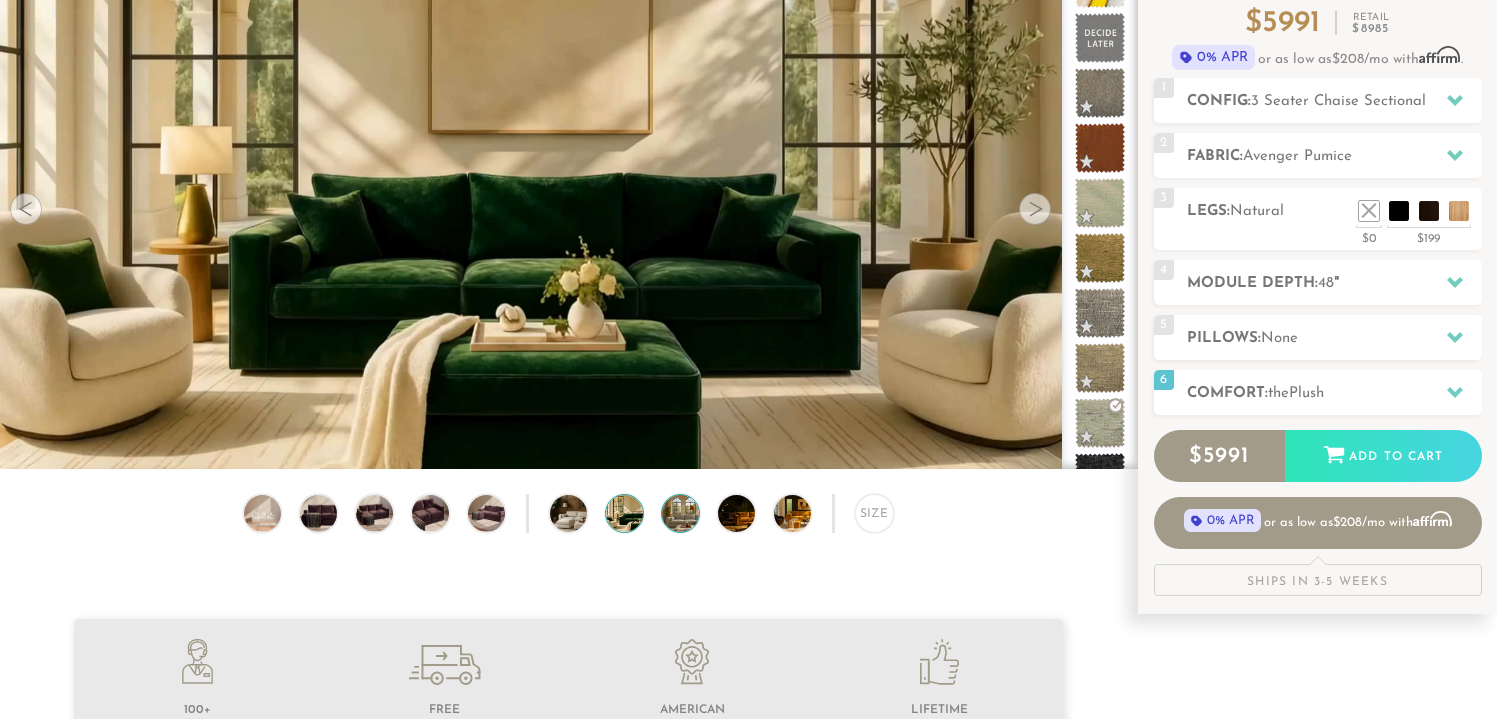 click at bounding box center [695, 513] 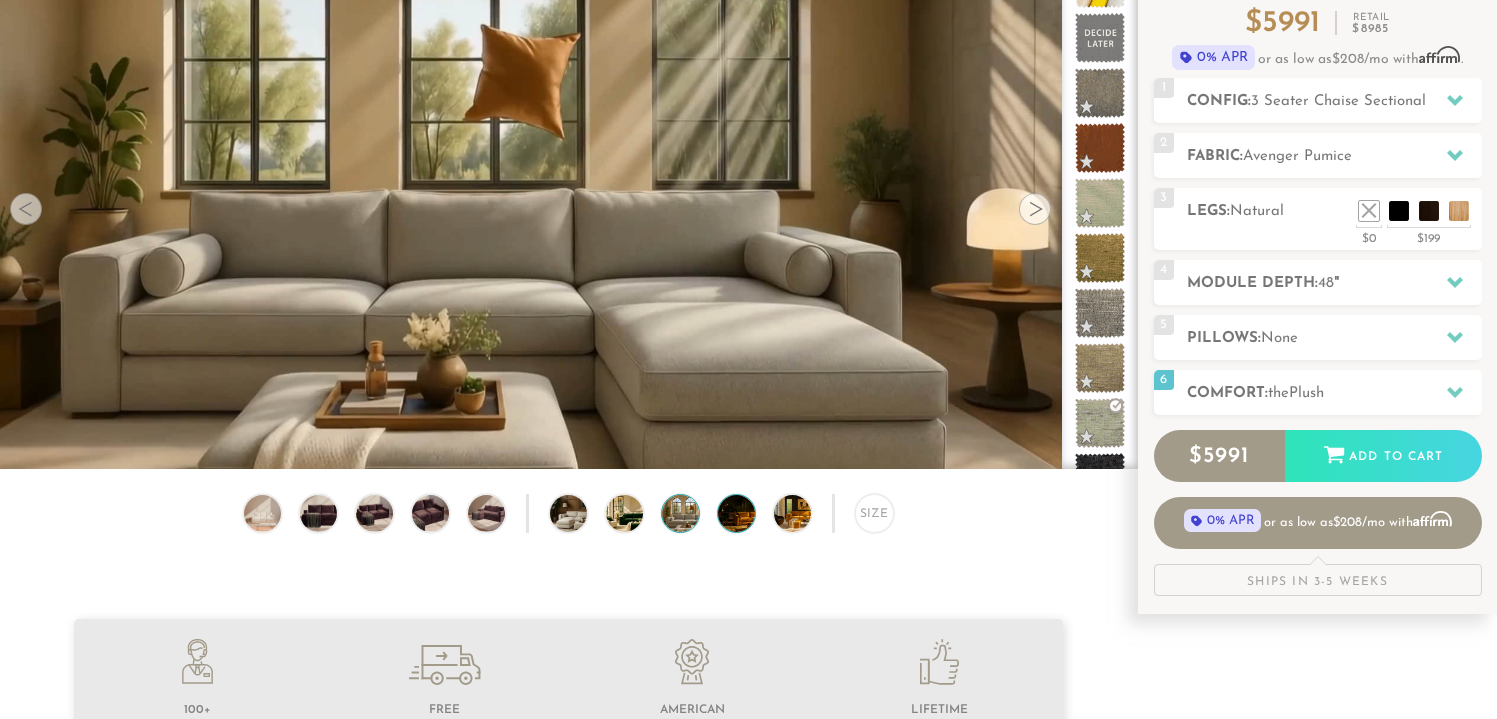 click at bounding box center (751, 513) 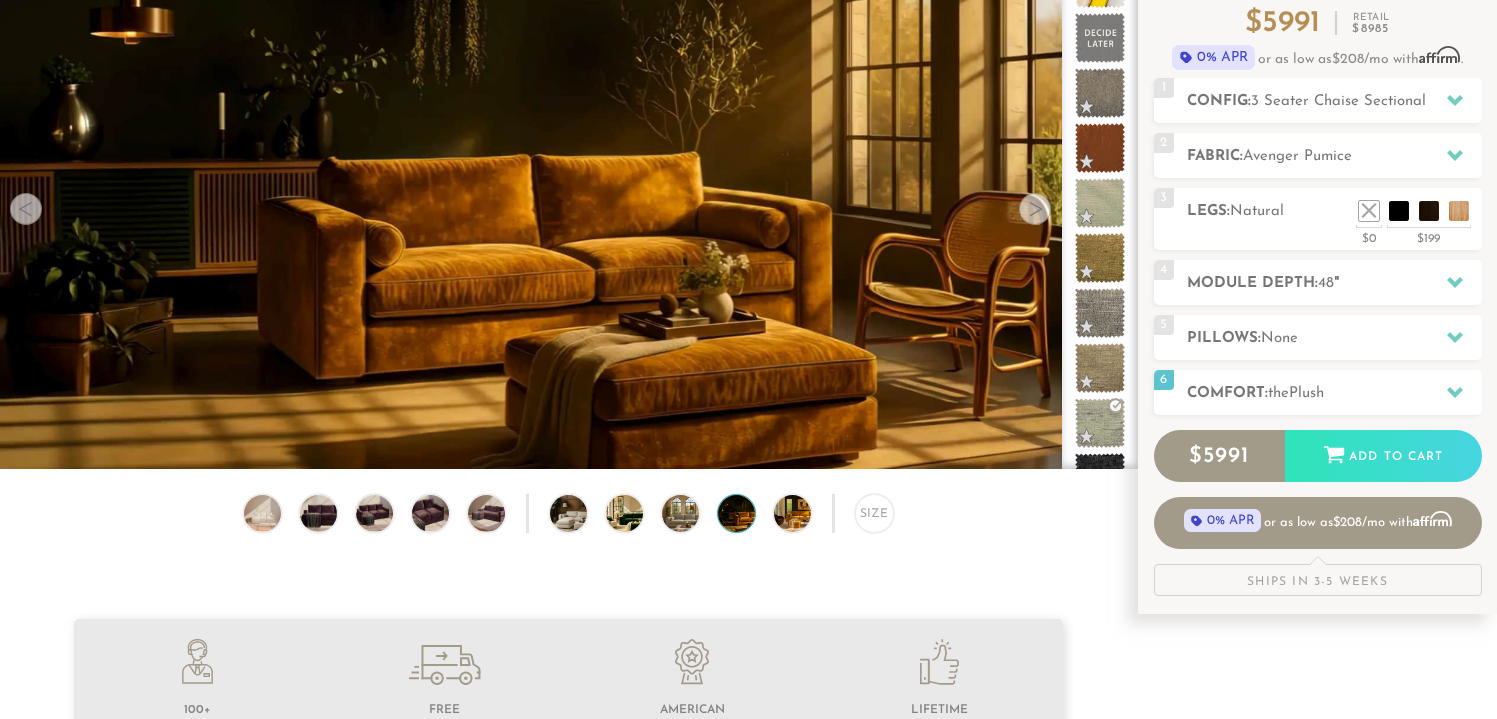 click on "Size" at bounding box center (568, 518) 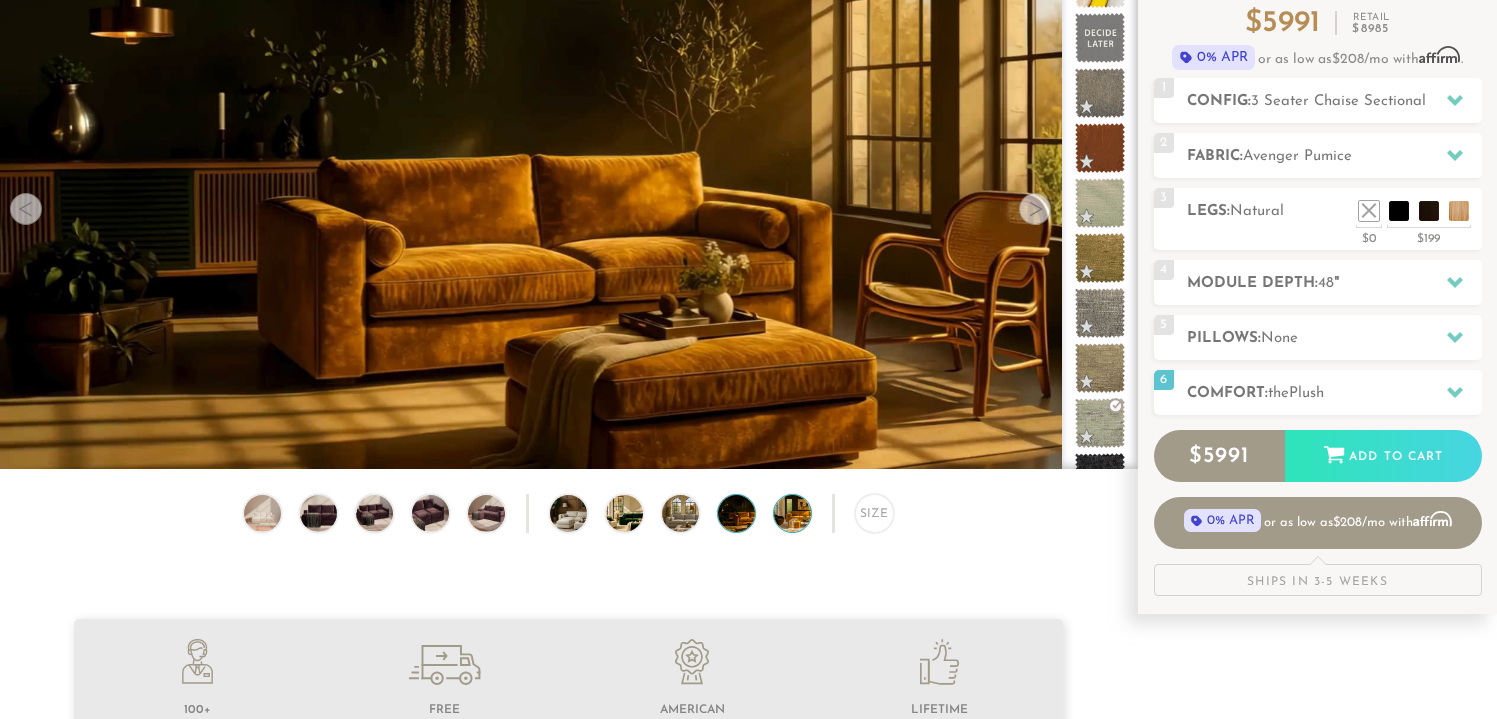 click at bounding box center (807, 513) 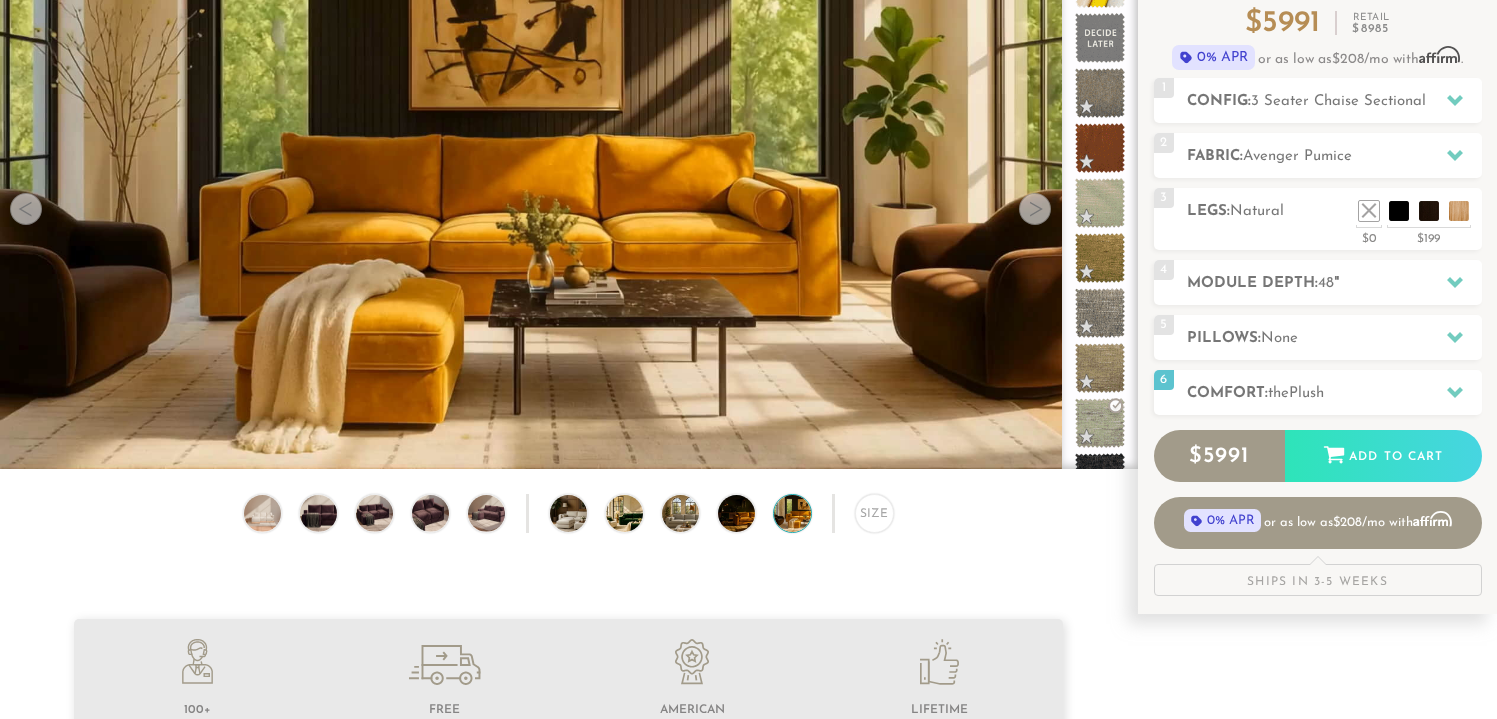 click on "Size" at bounding box center (568, 518) 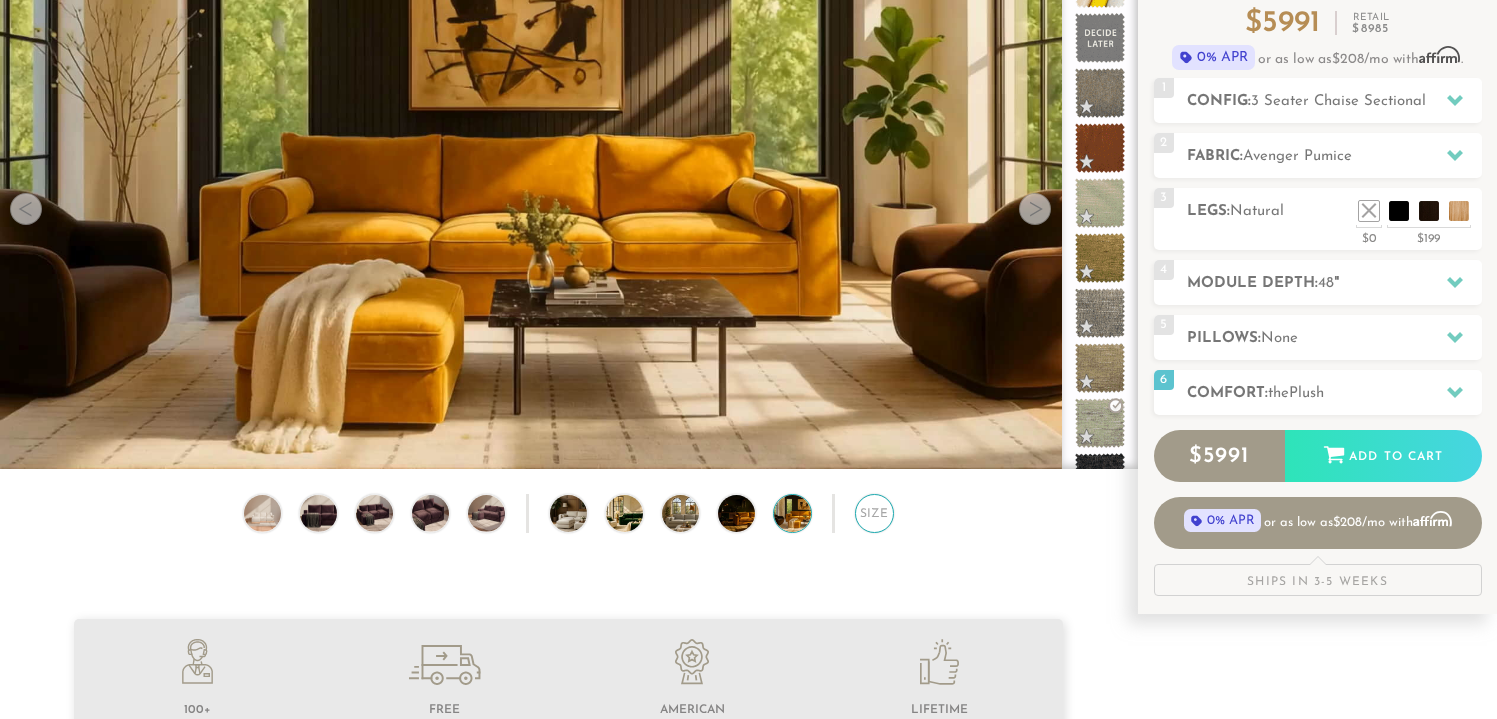 click on "Size" at bounding box center (874, 513) 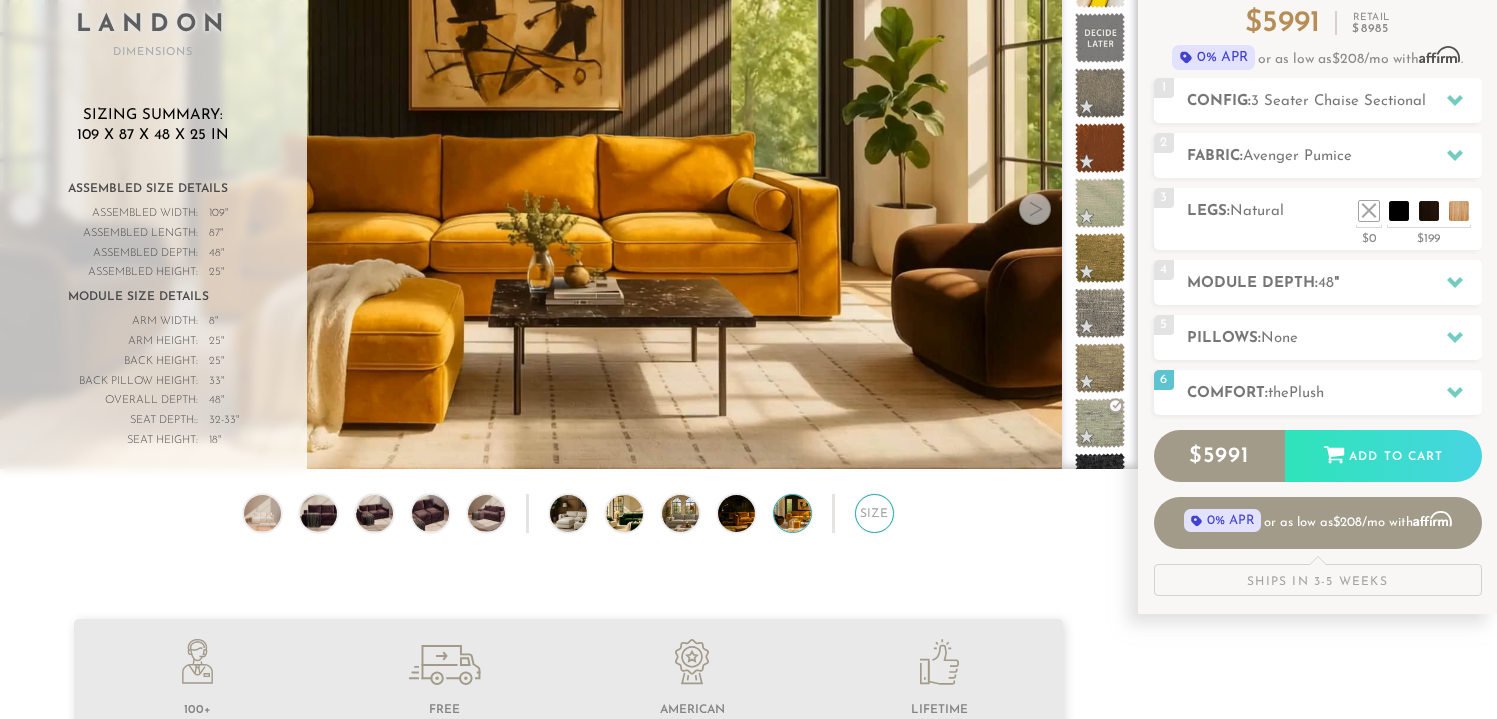 click on "Size" at bounding box center [874, 513] 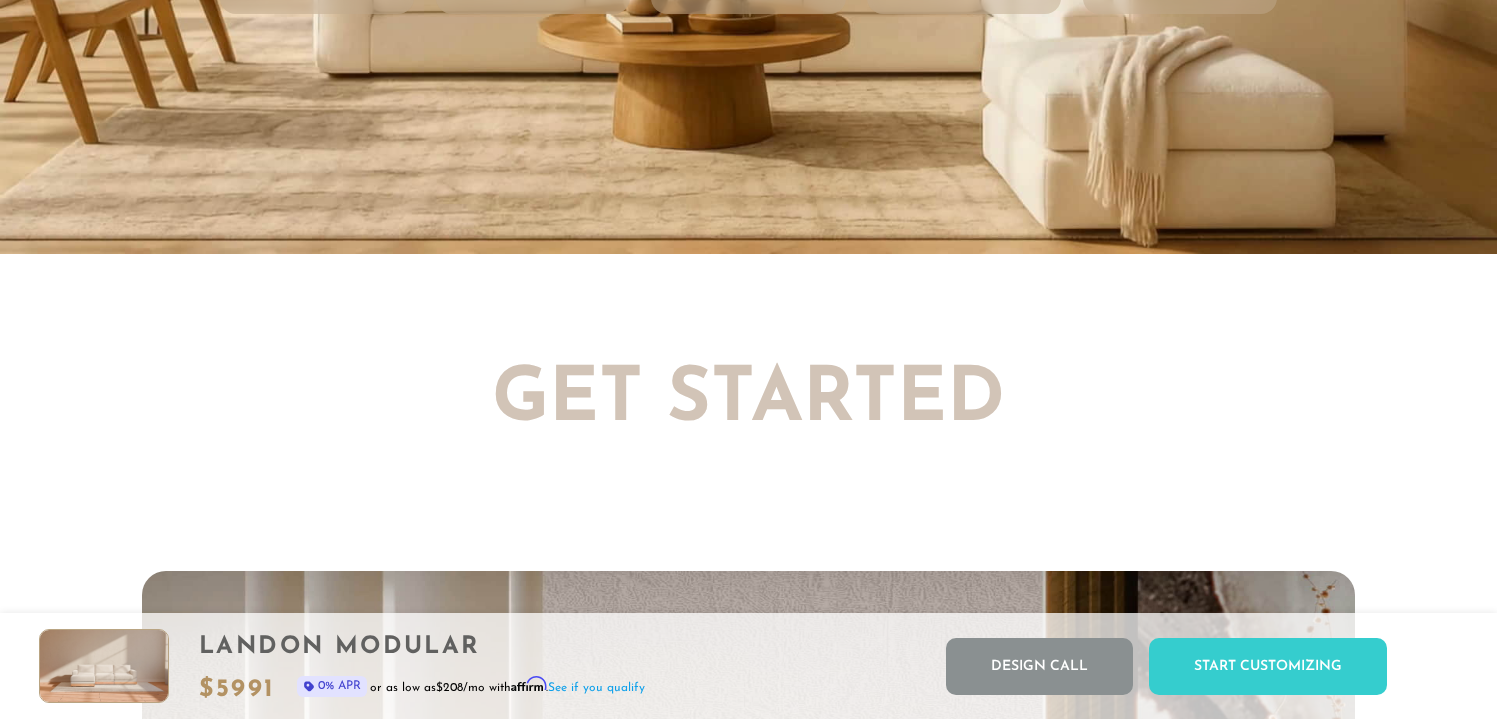 scroll, scrollTop: 3603, scrollLeft: 0, axis: vertical 